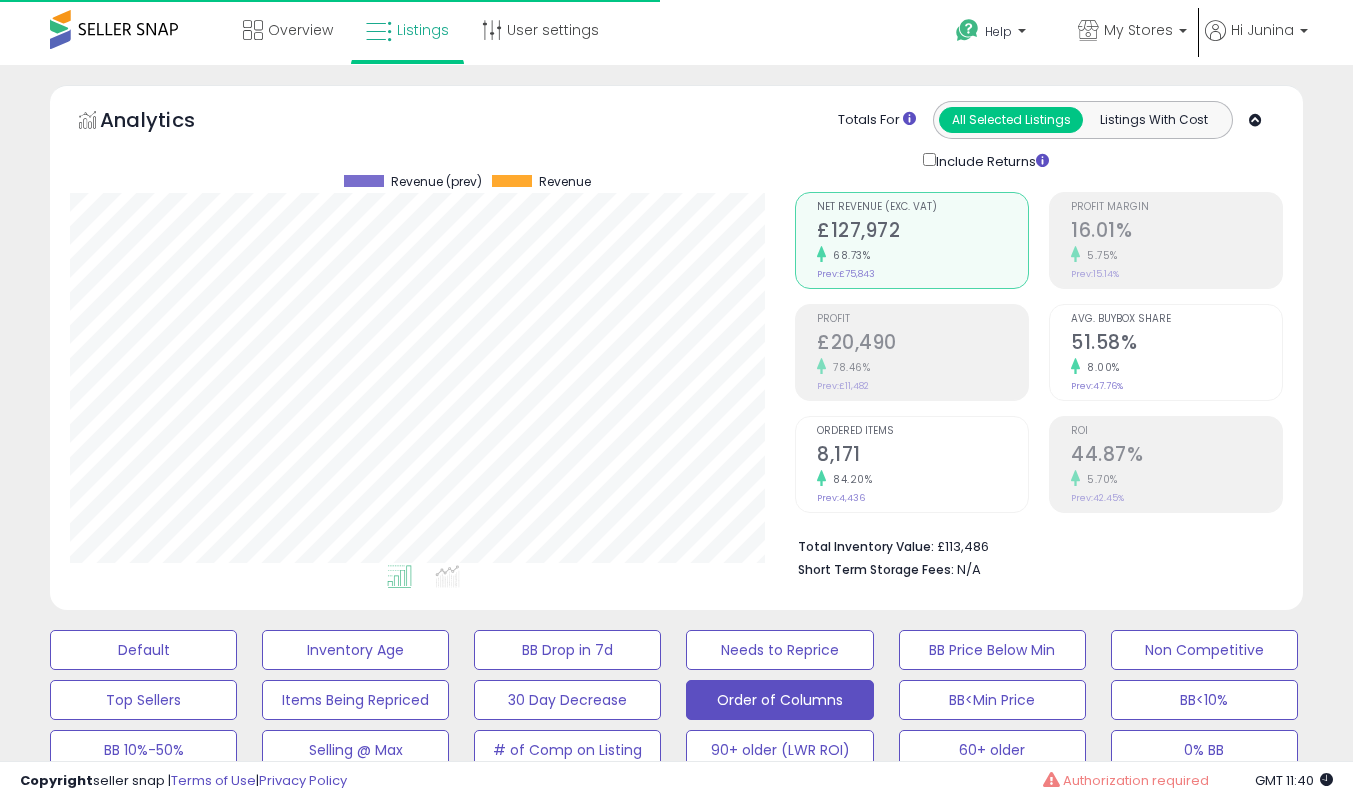 select on "**" 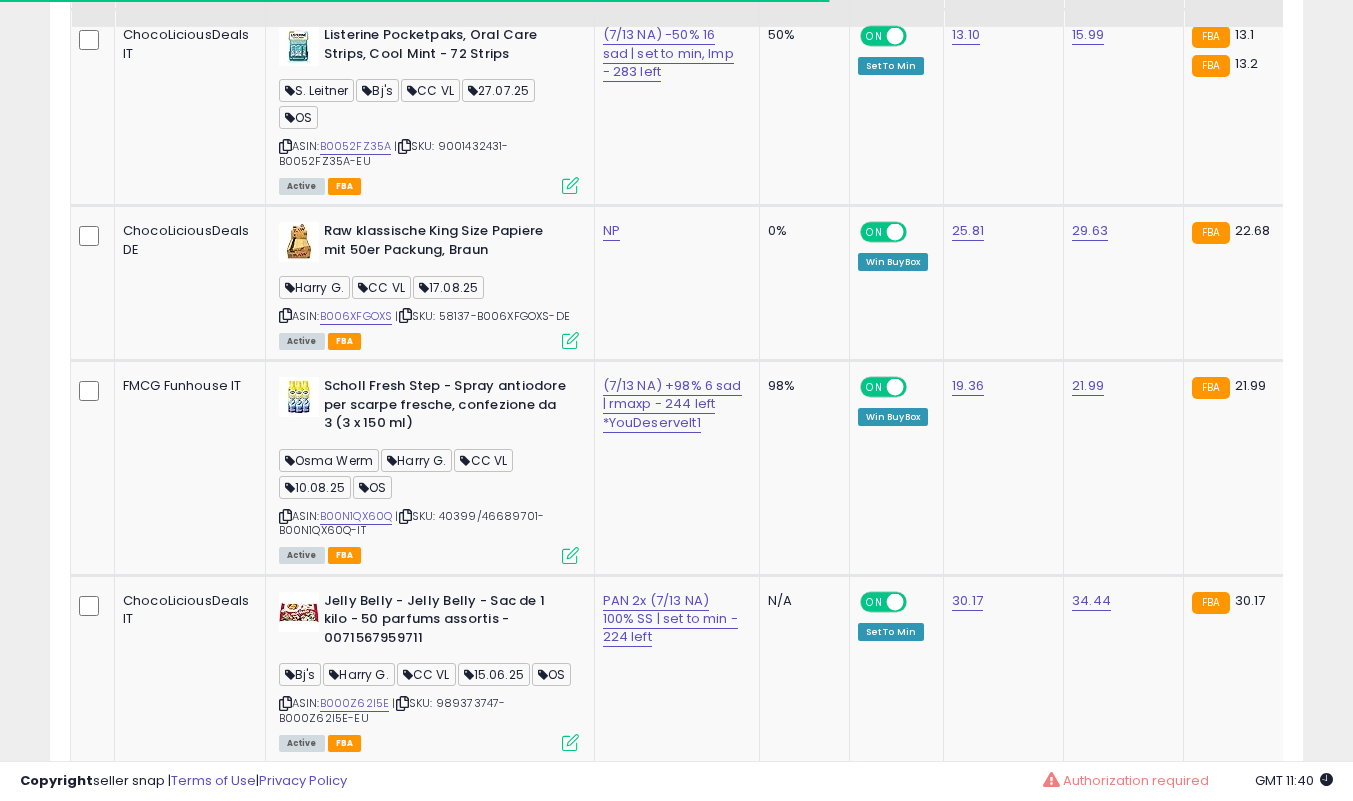 scroll, scrollTop: 3594, scrollLeft: 0, axis: vertical 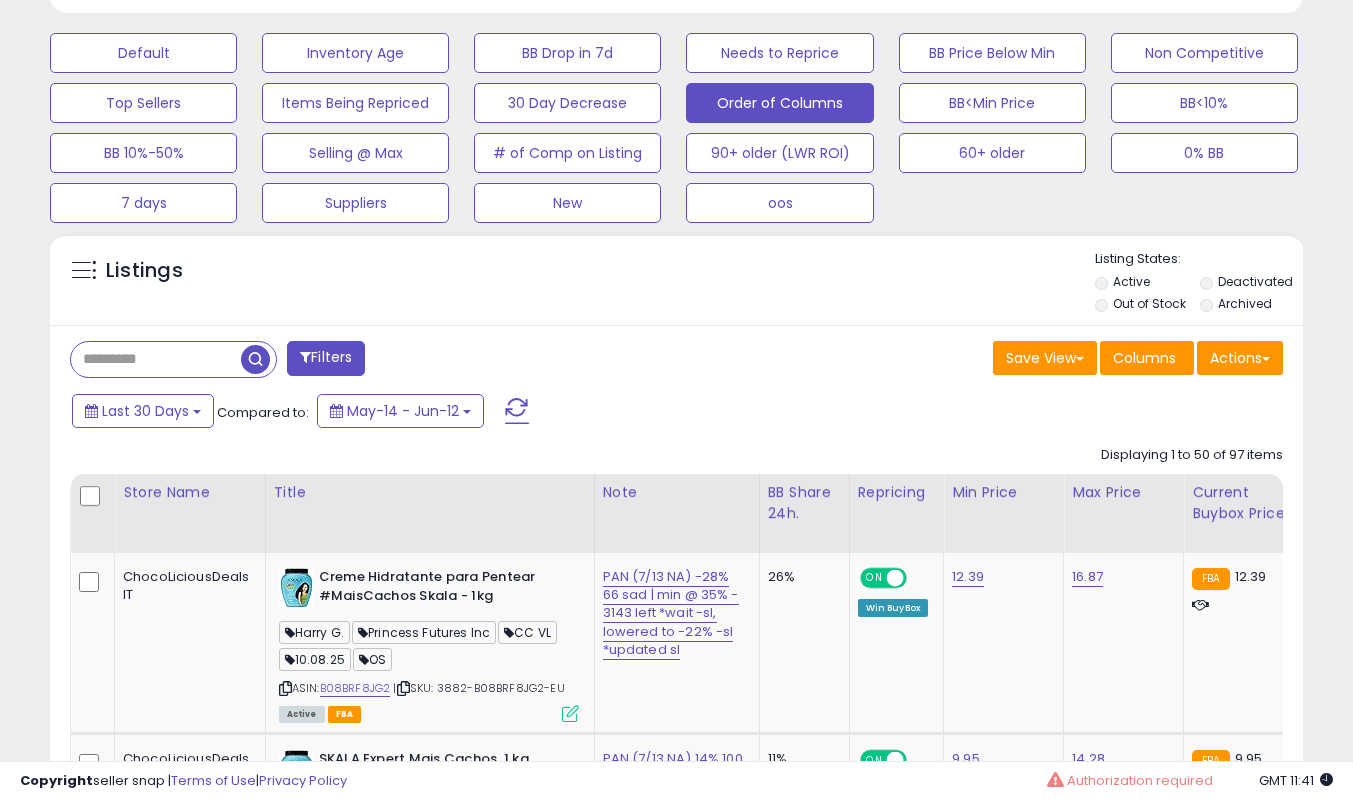 click at bounding box center [156, 359] 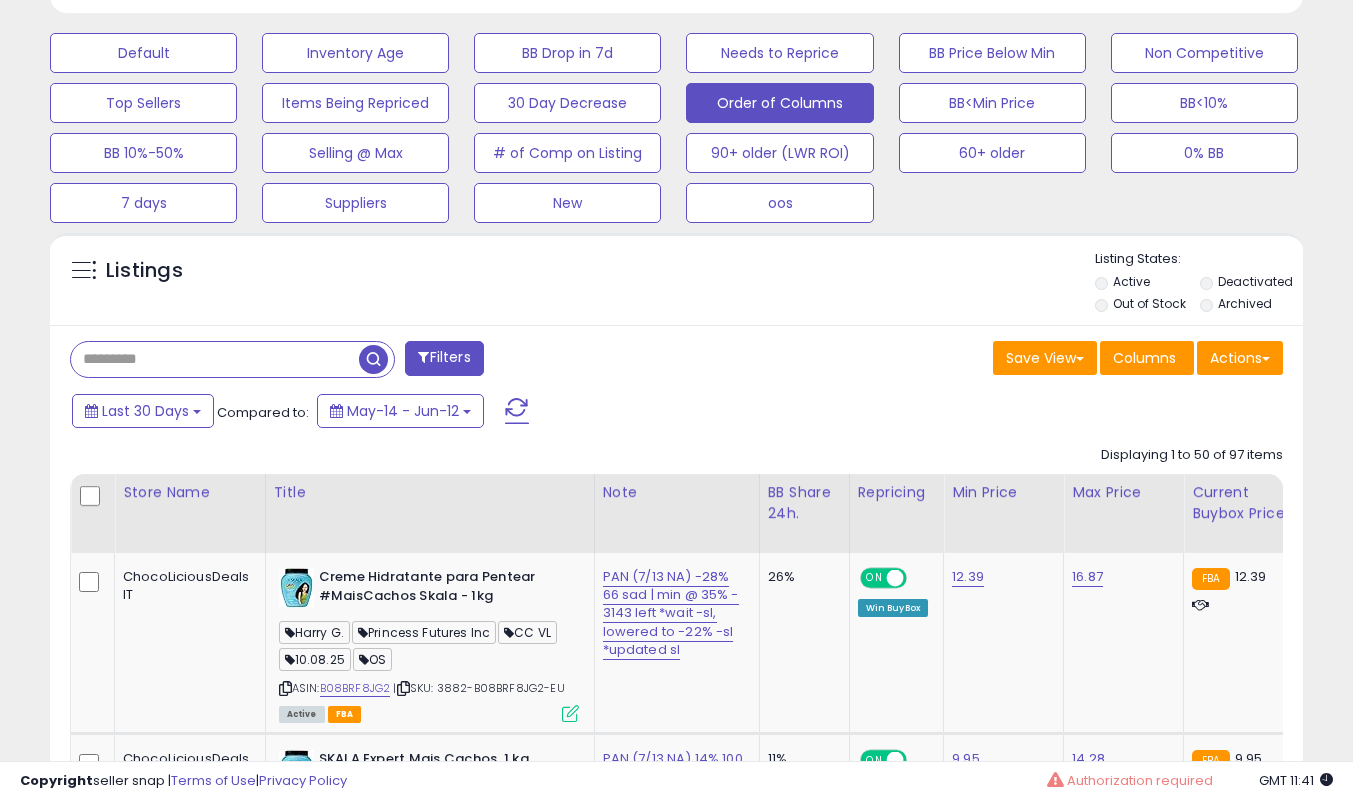 paste on "**********" 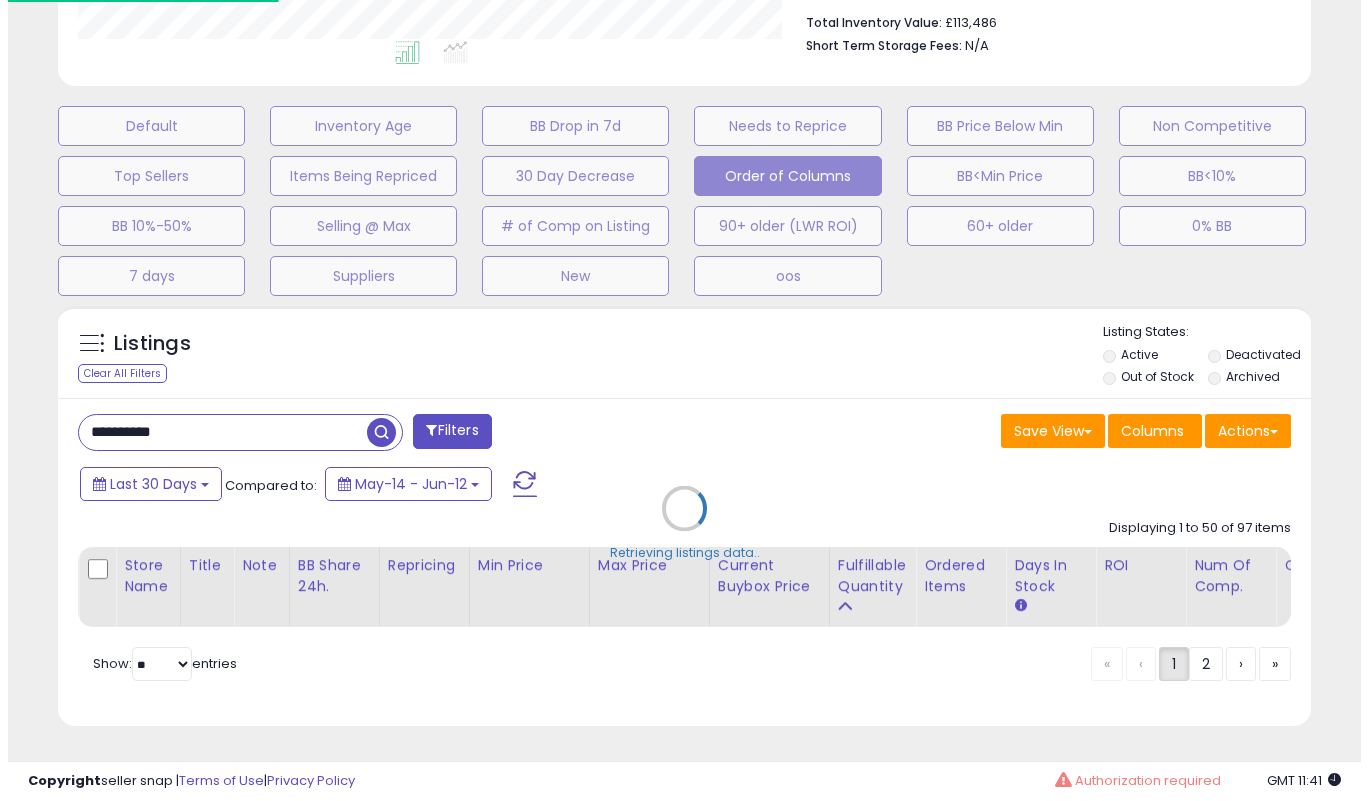 scroll, scrollTop: 539, scrollLeft: 0, axis: vertical 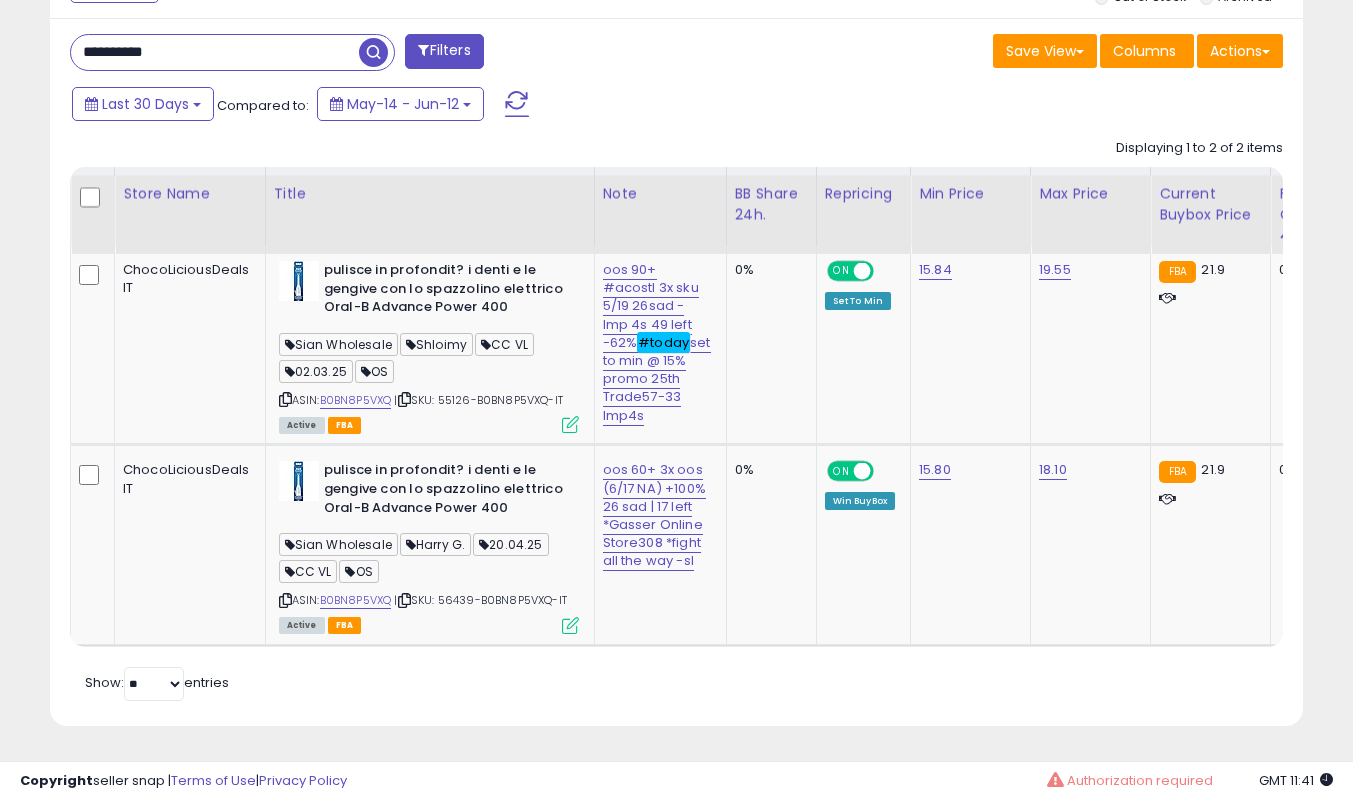 drag, startPoint x: 0, startPoint y: 467, endPoint x: 21, endPoint y: 451, distance: 26.400757 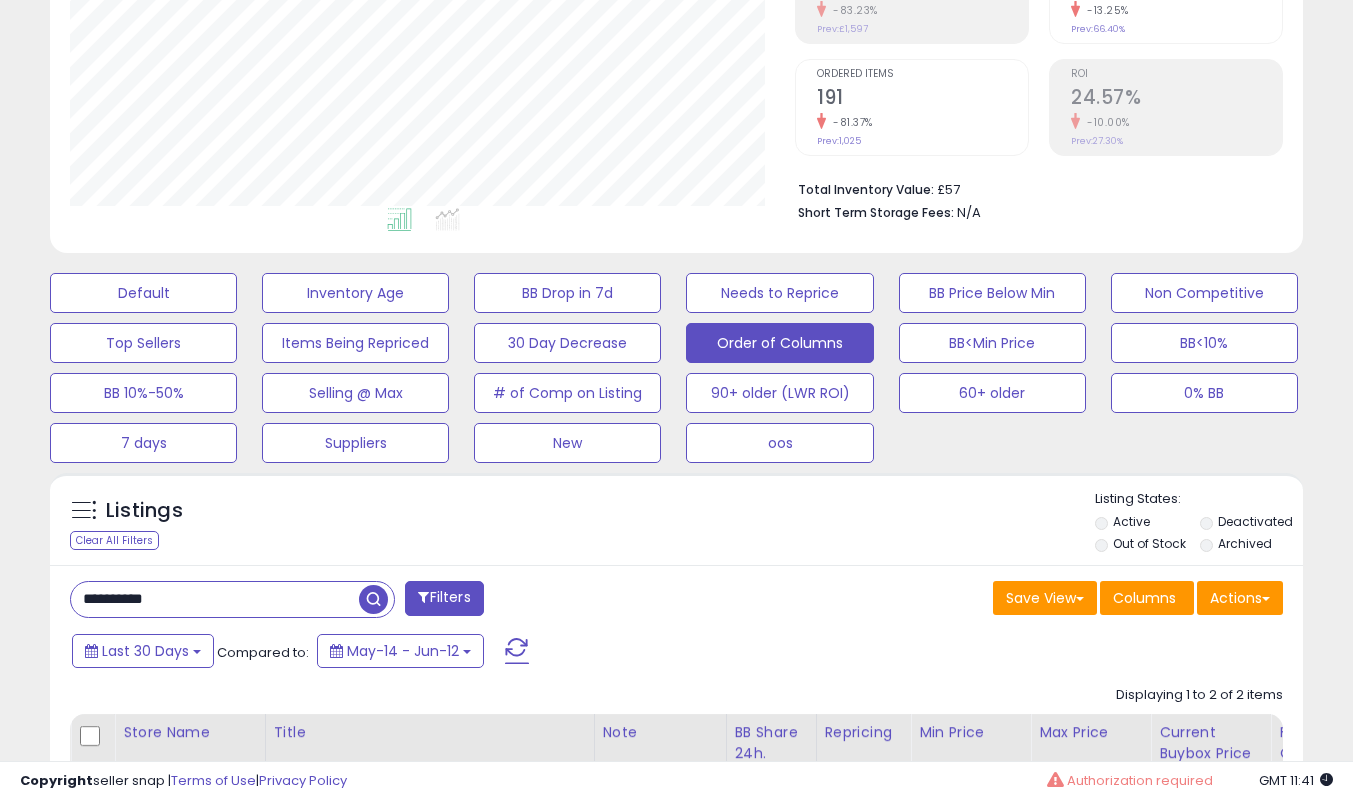 click on "**********" at bounding box center (676, 919) 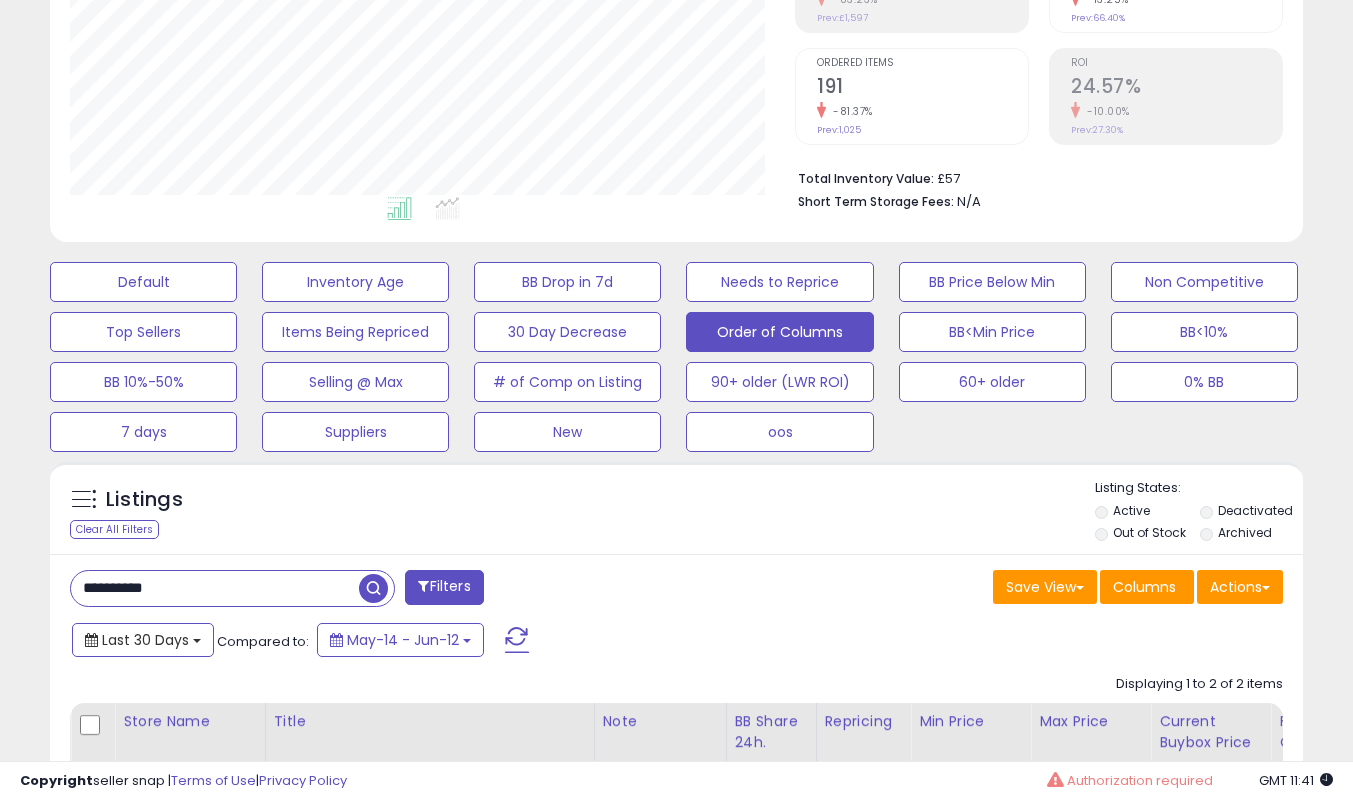 click on "Last 30 Days" at bounding box center (143, 640) 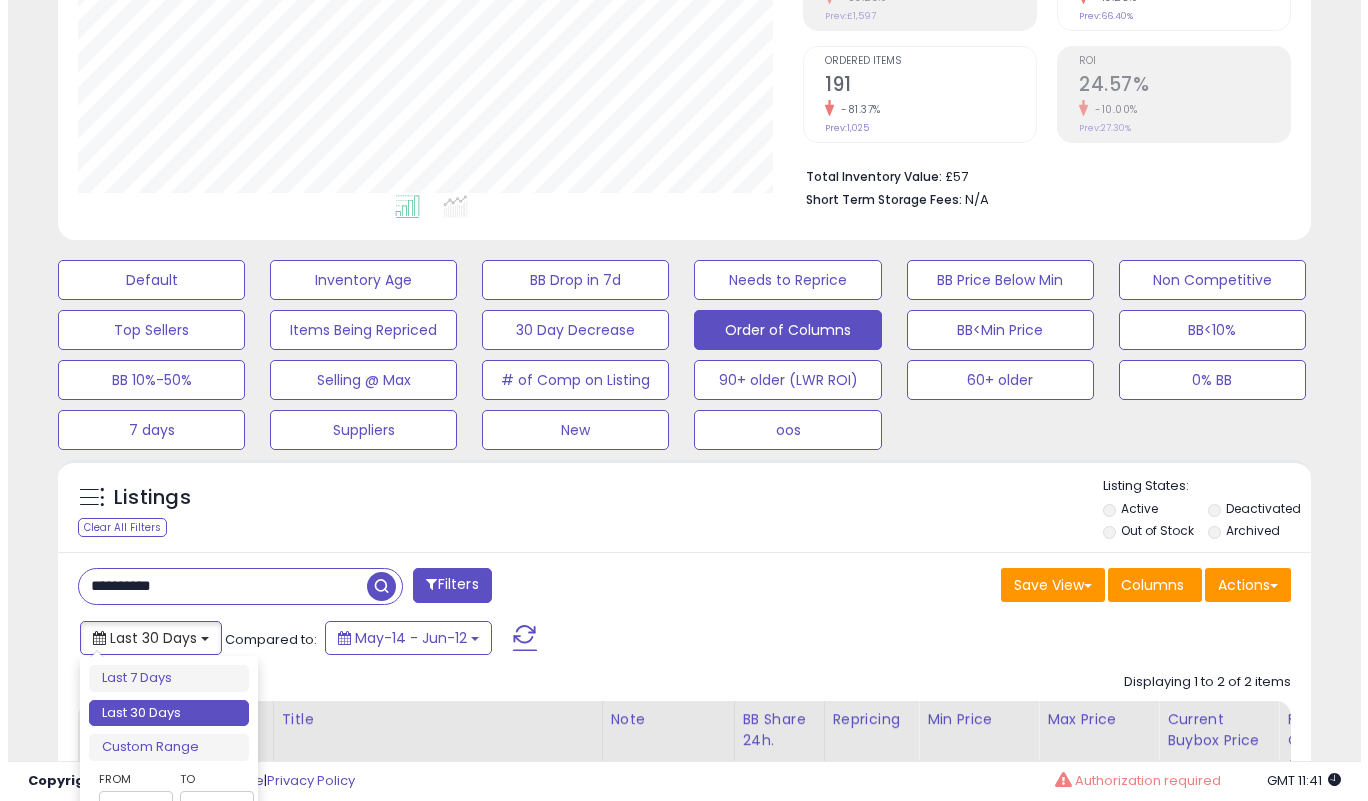scroll, scrollTop: 370, scrollLeft: 0, axis: vertical 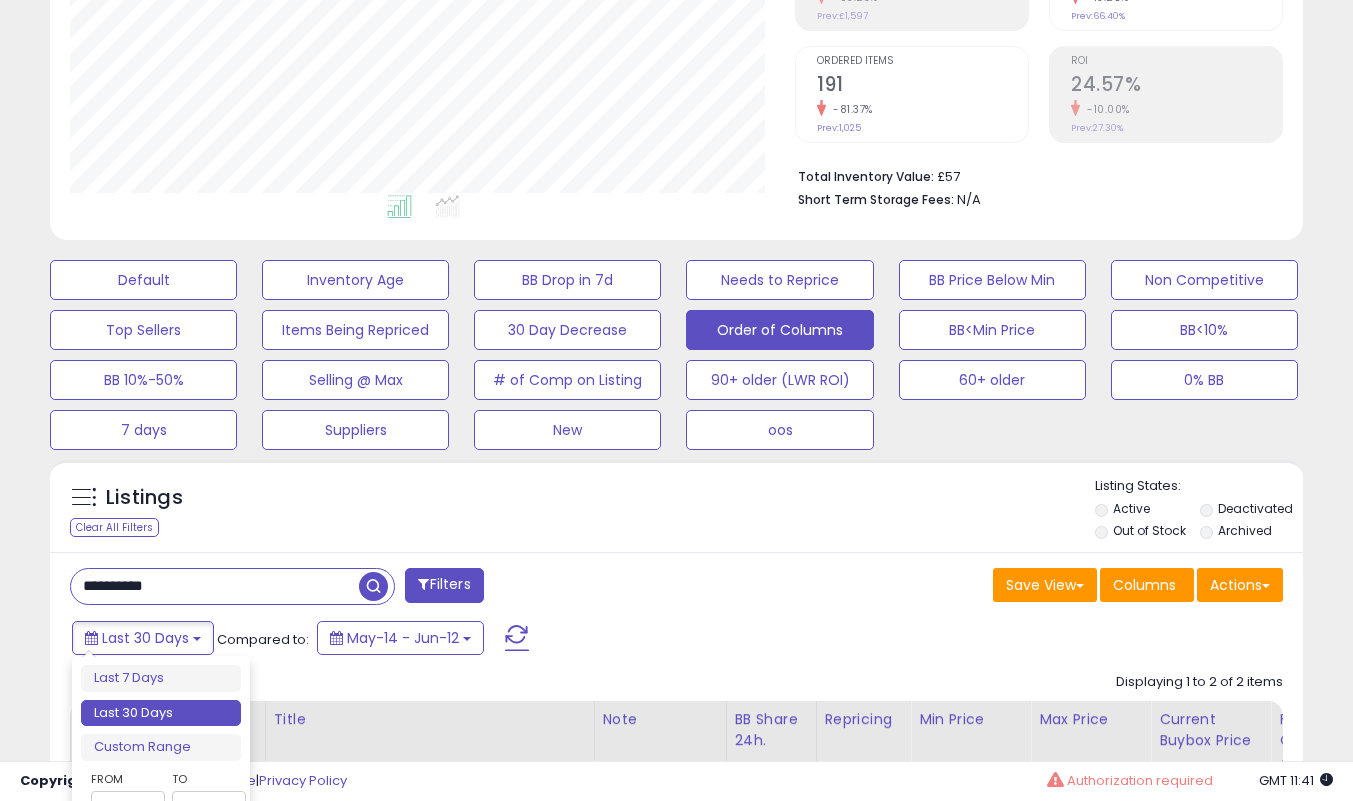 click on "**********" at bounding box center [215, 586] 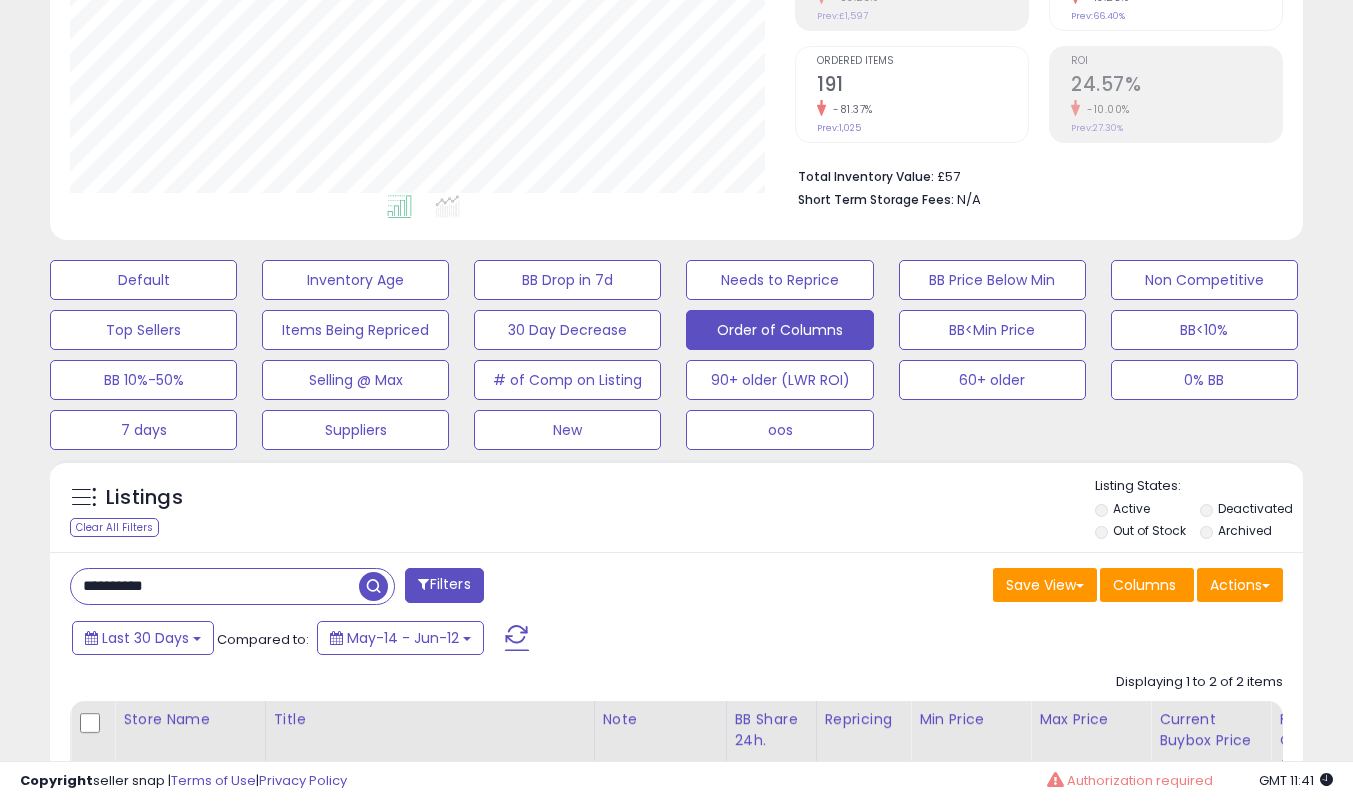 click on "**********" at bounding box center (215, 586) 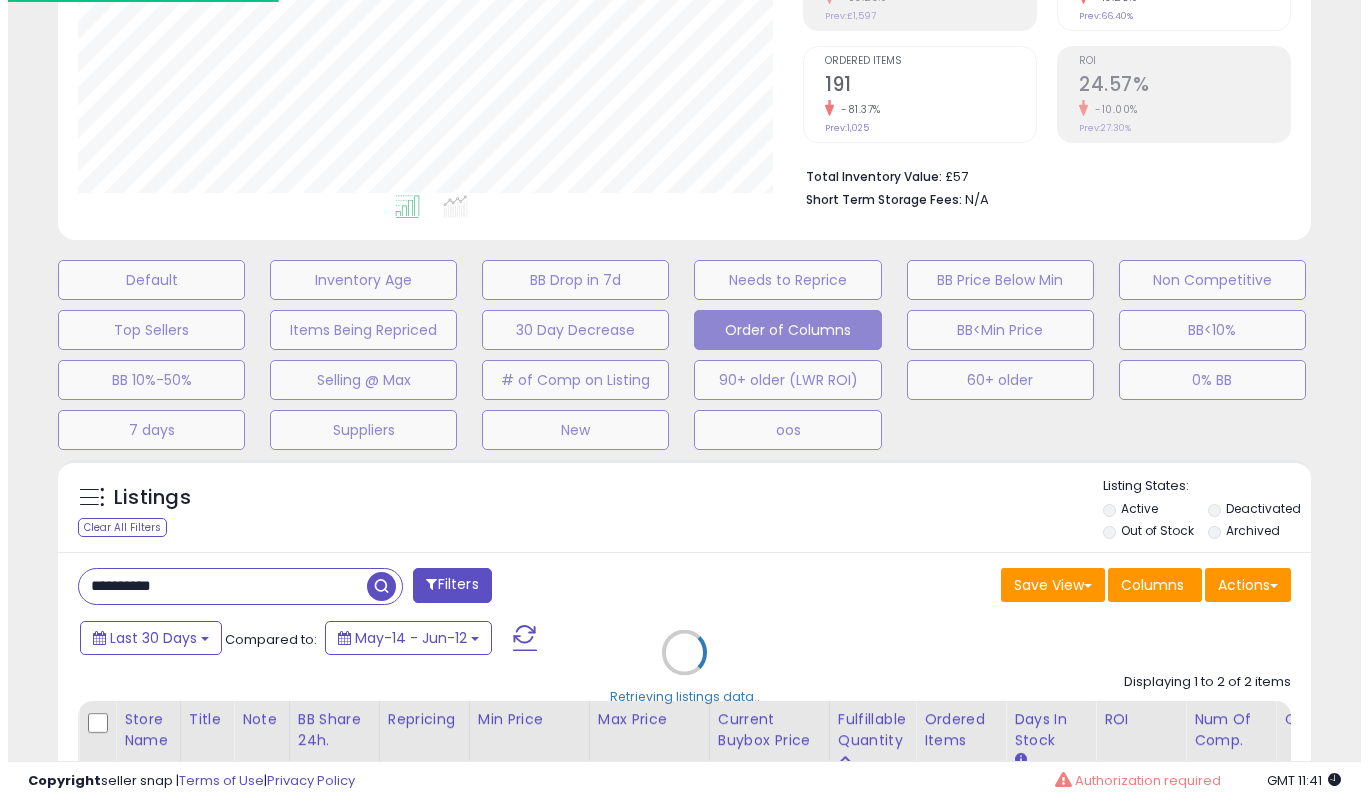 scroll, scrollTop: 999590, scrollLeft: 999266, axis: both 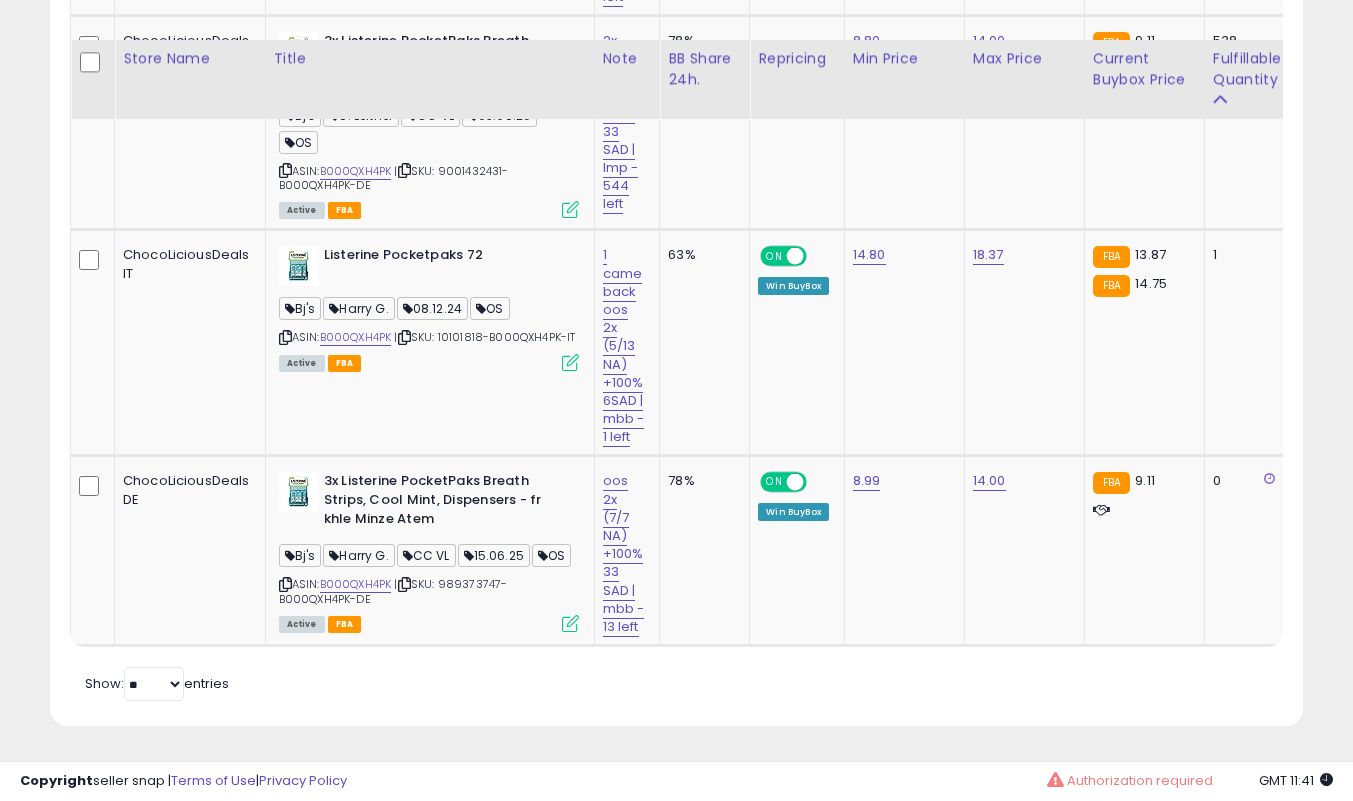 click on "Listings
Clear All Filters" at bounding box center (676, 124) 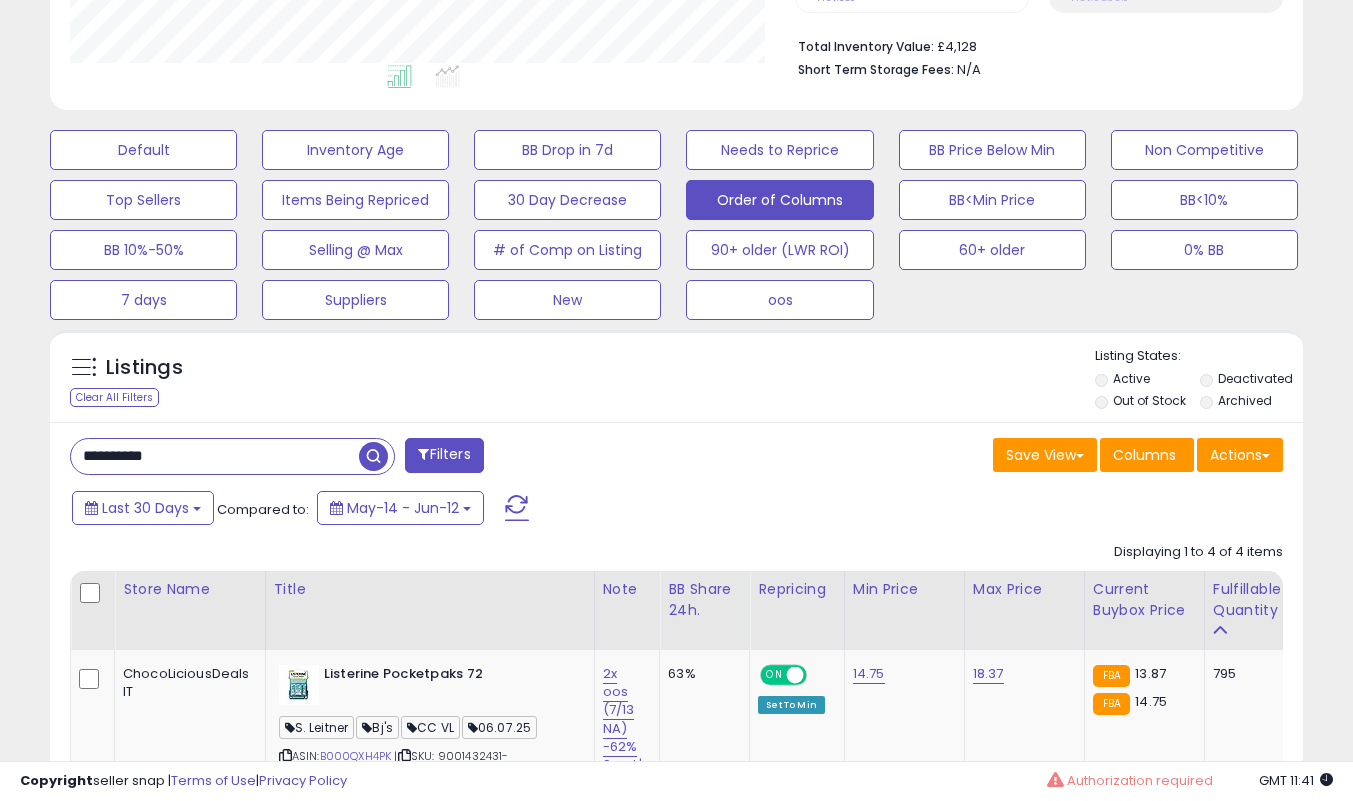 click on "**********" at bounding box center [676, 579] 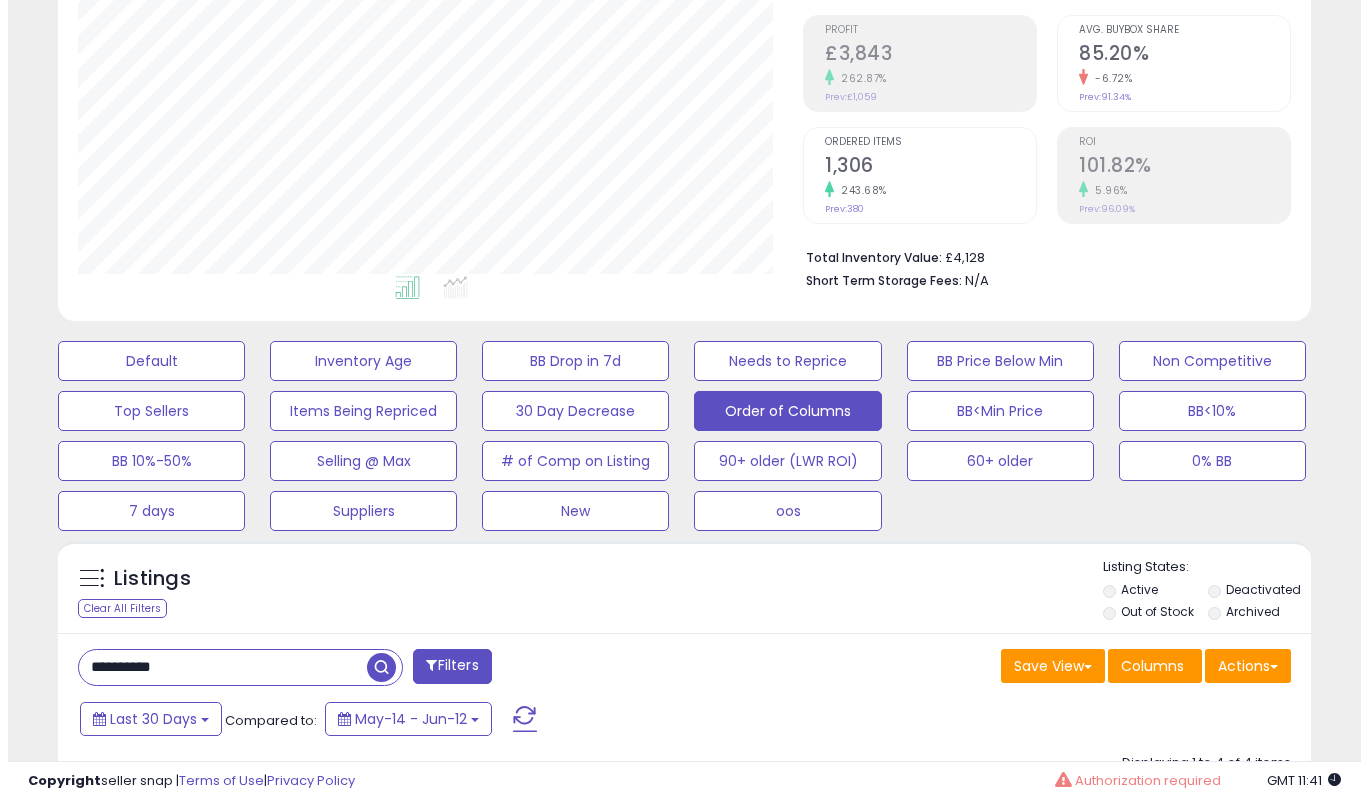 scroll, scrollTop: 291, scrollLeft: 0, axis: vertical 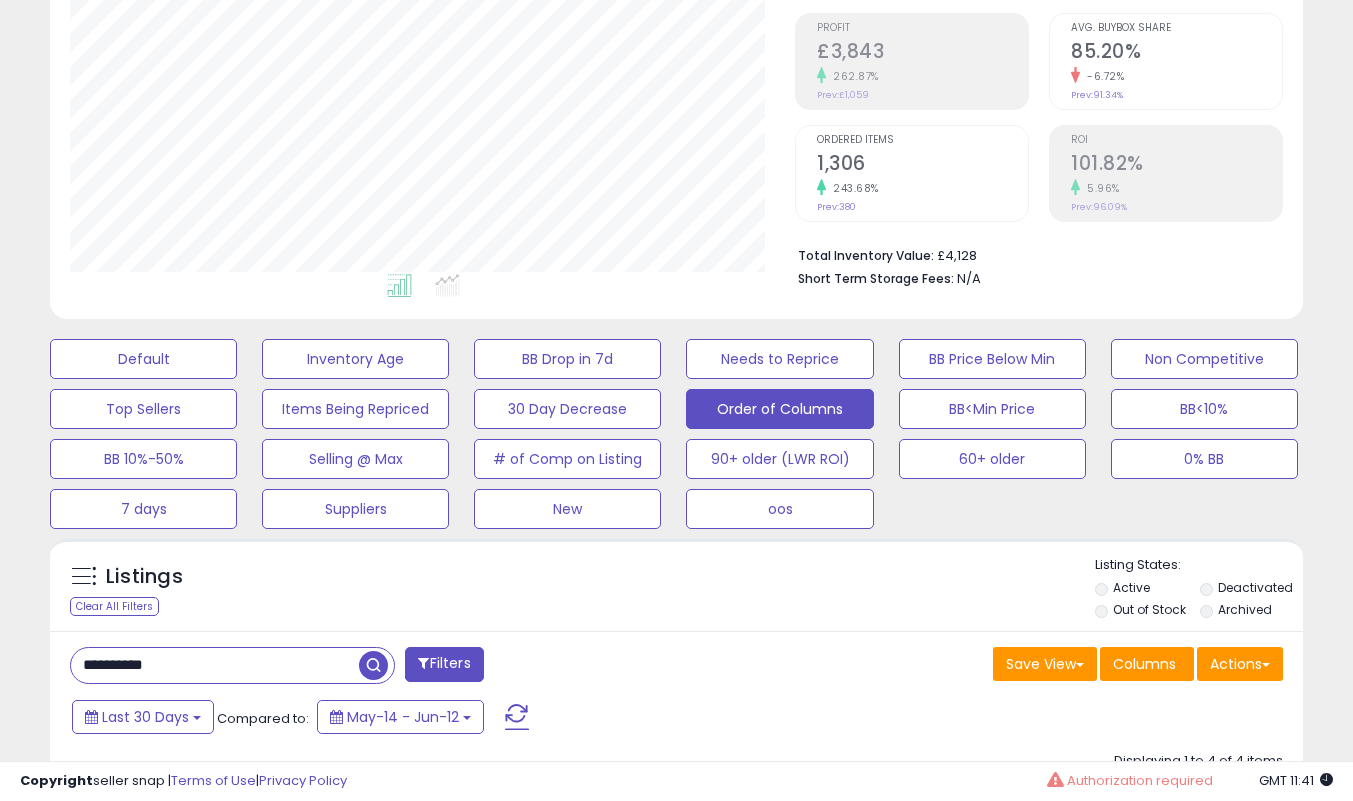 click on "**********" at bounding box center (215, 665) 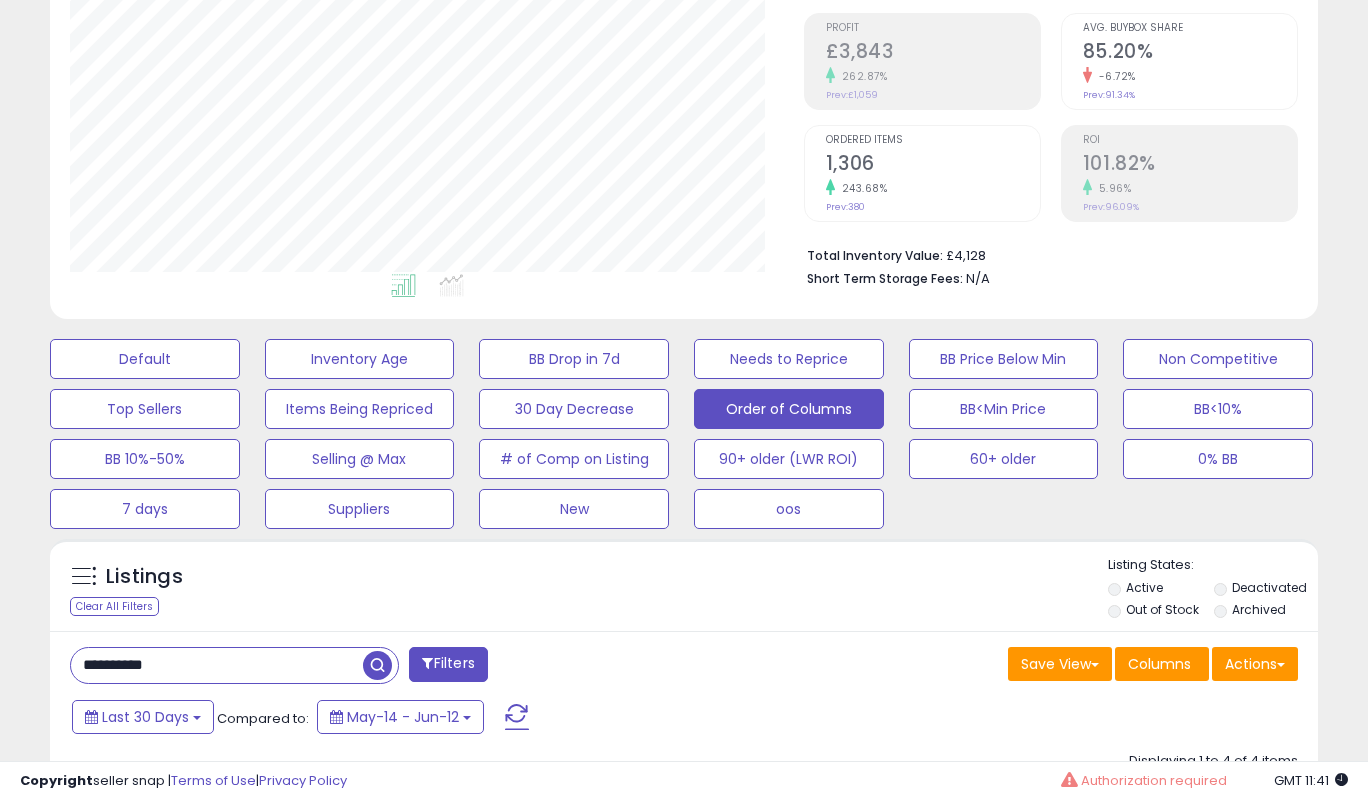scroll, scrollTop: 999590, scrollLeft: 999266, axis: both 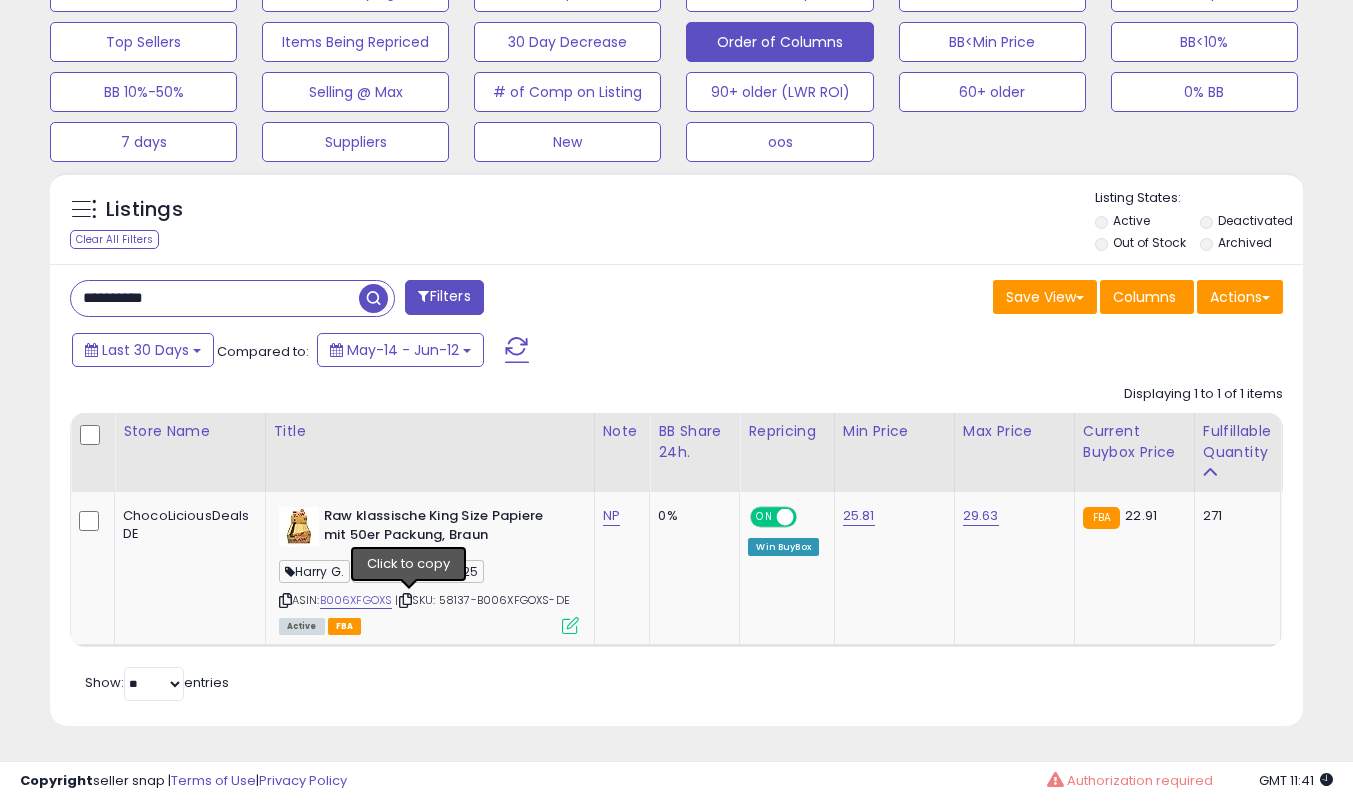 click at bounding box center (405, 600) 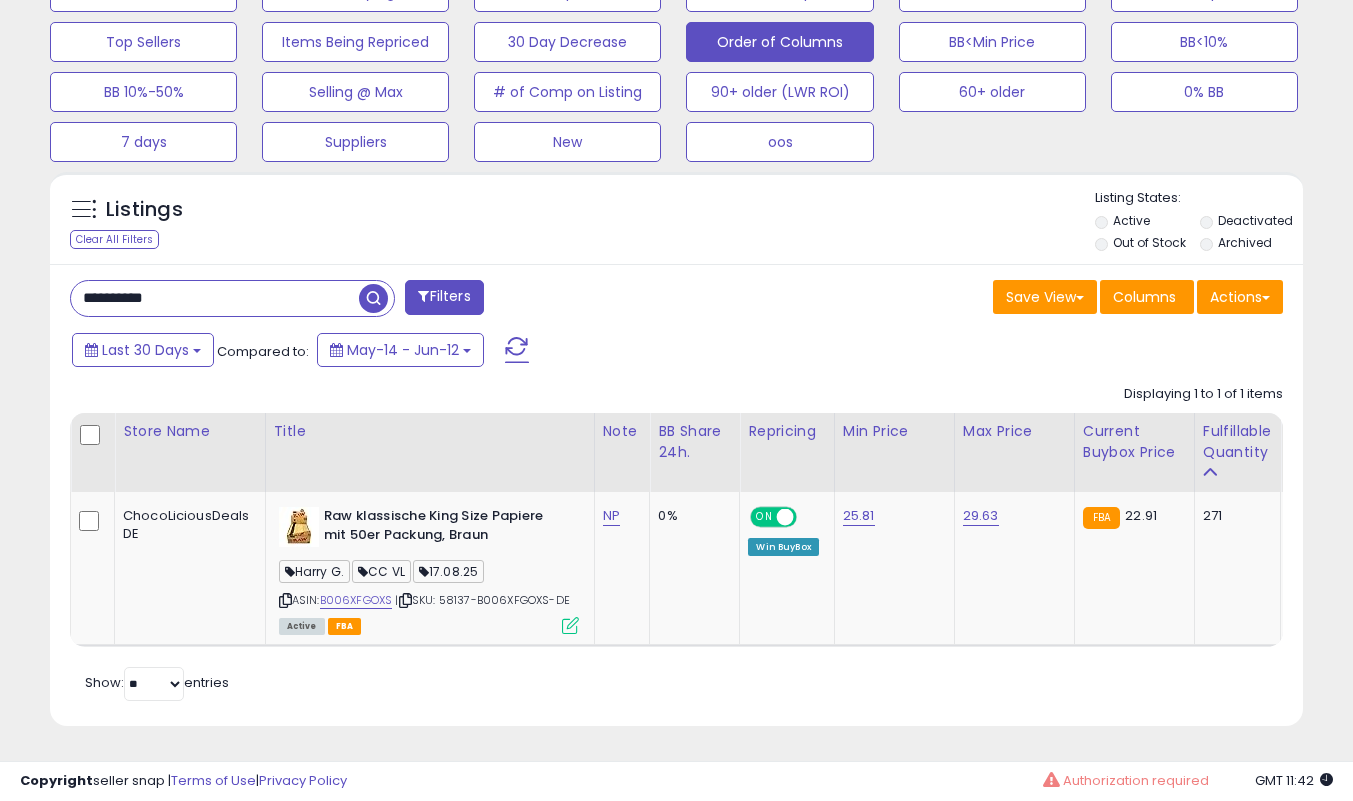 click at bounding box center (405, 600) 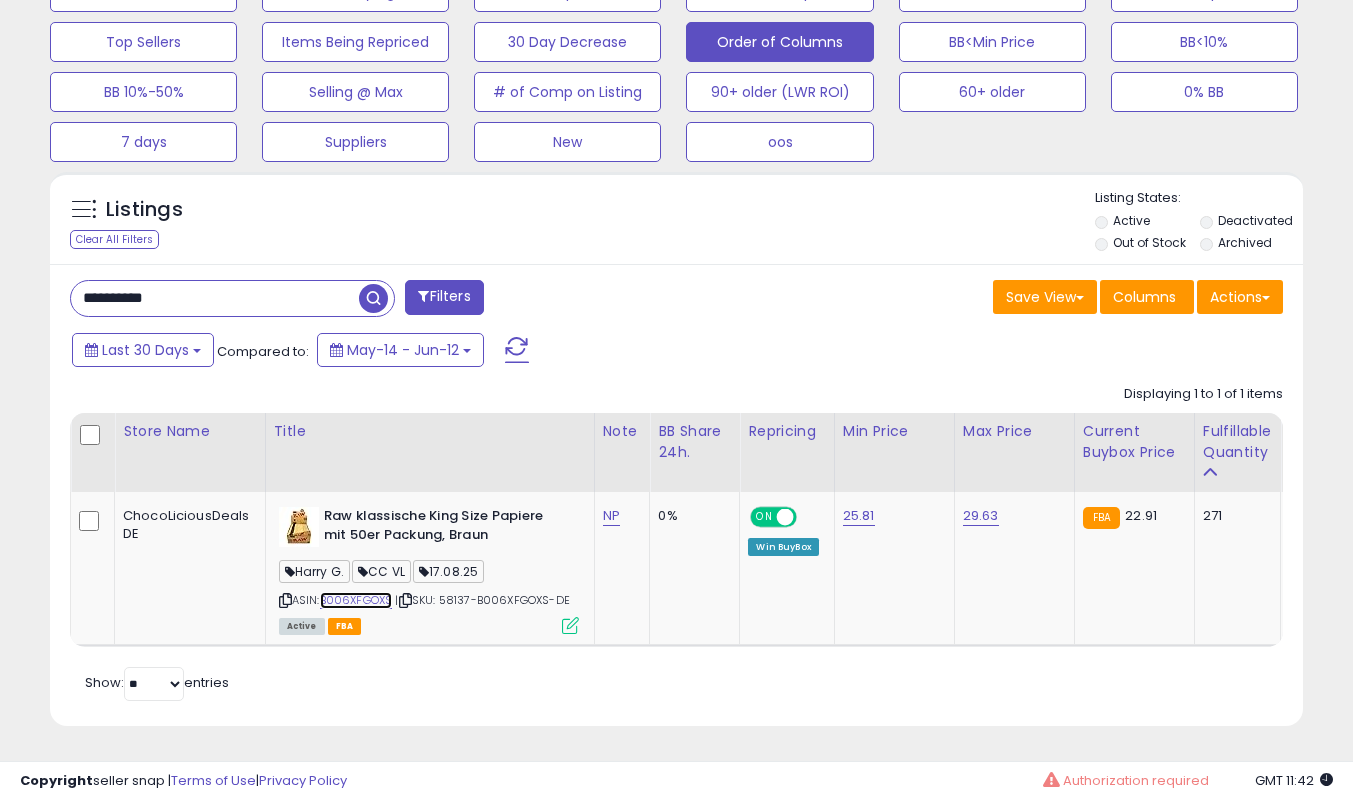 click on "B006XFGOXS" at bounding box center (356, 600) 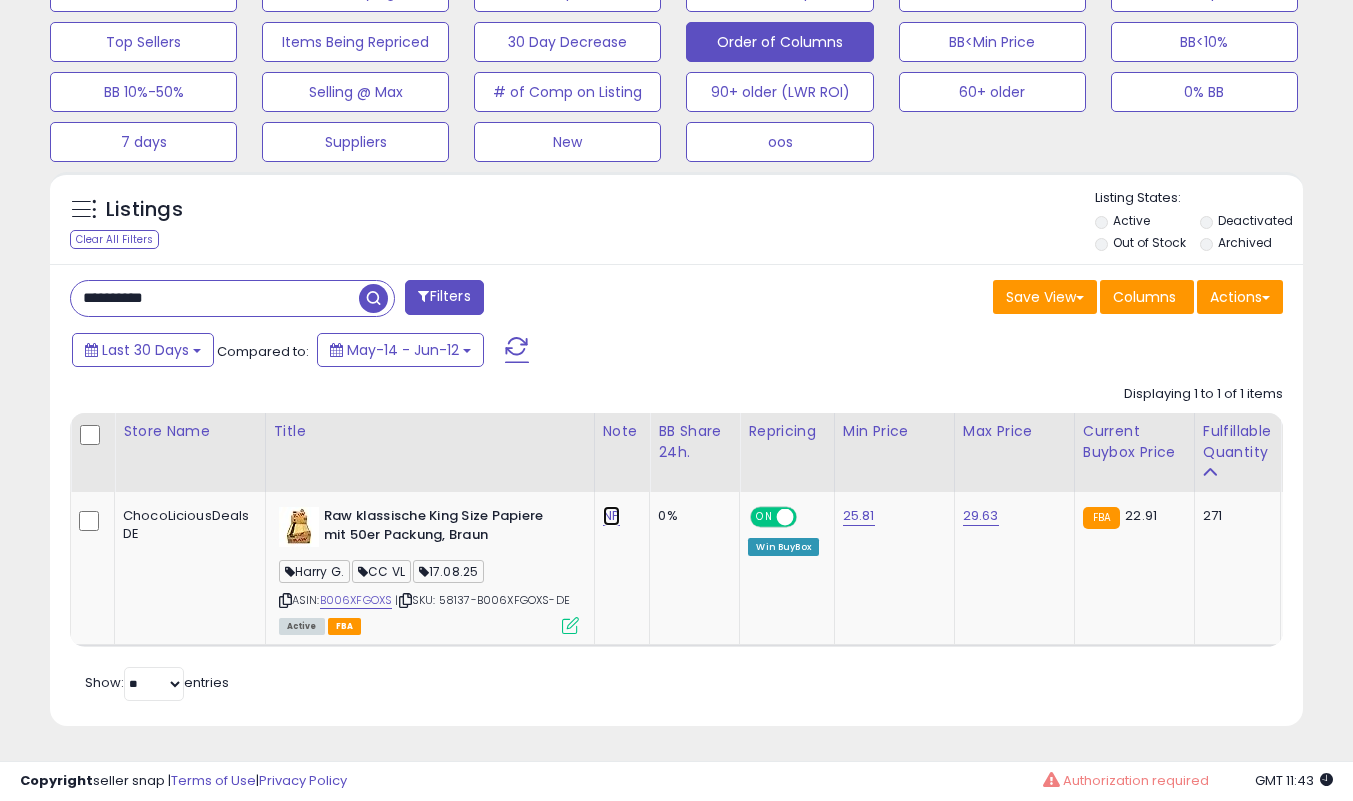 click on "NP" at bounding box center [611, 516] 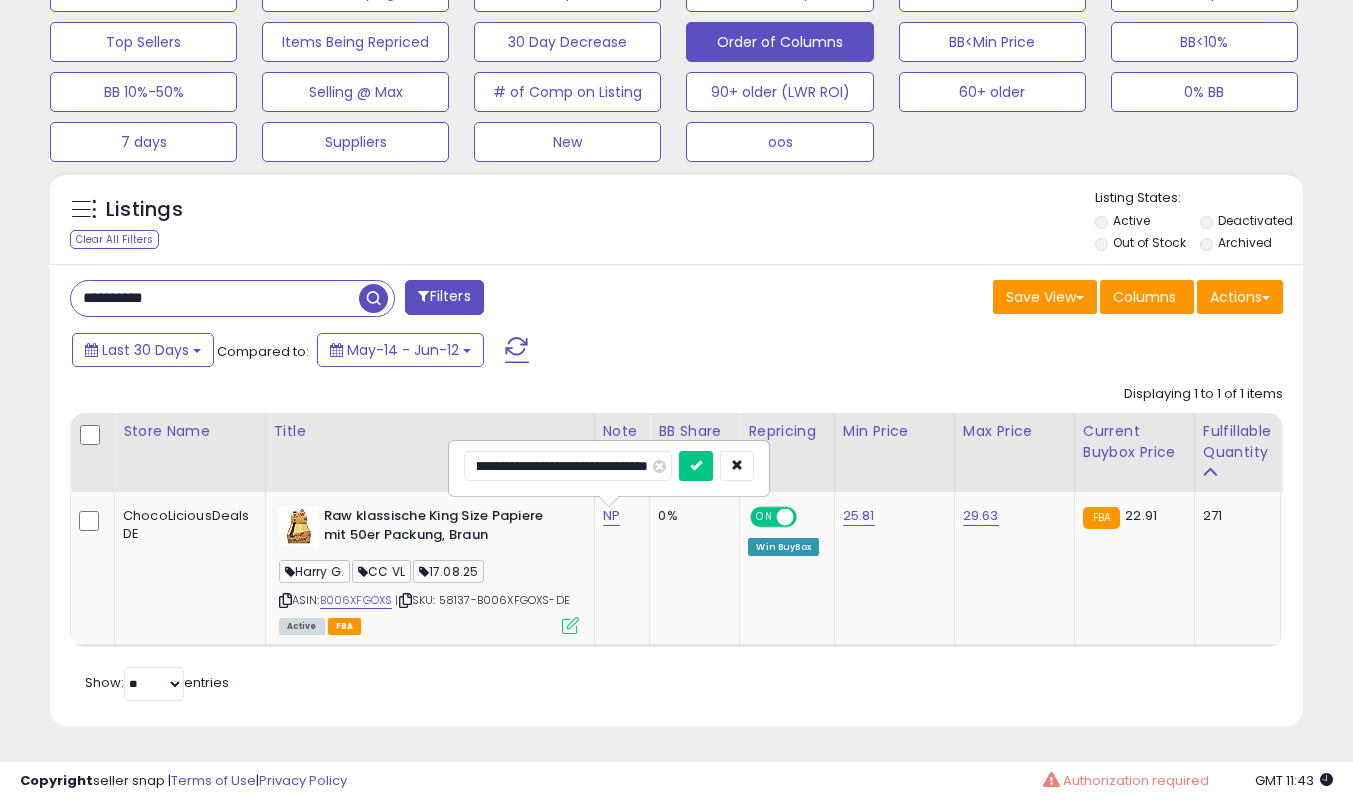 type on "**********" 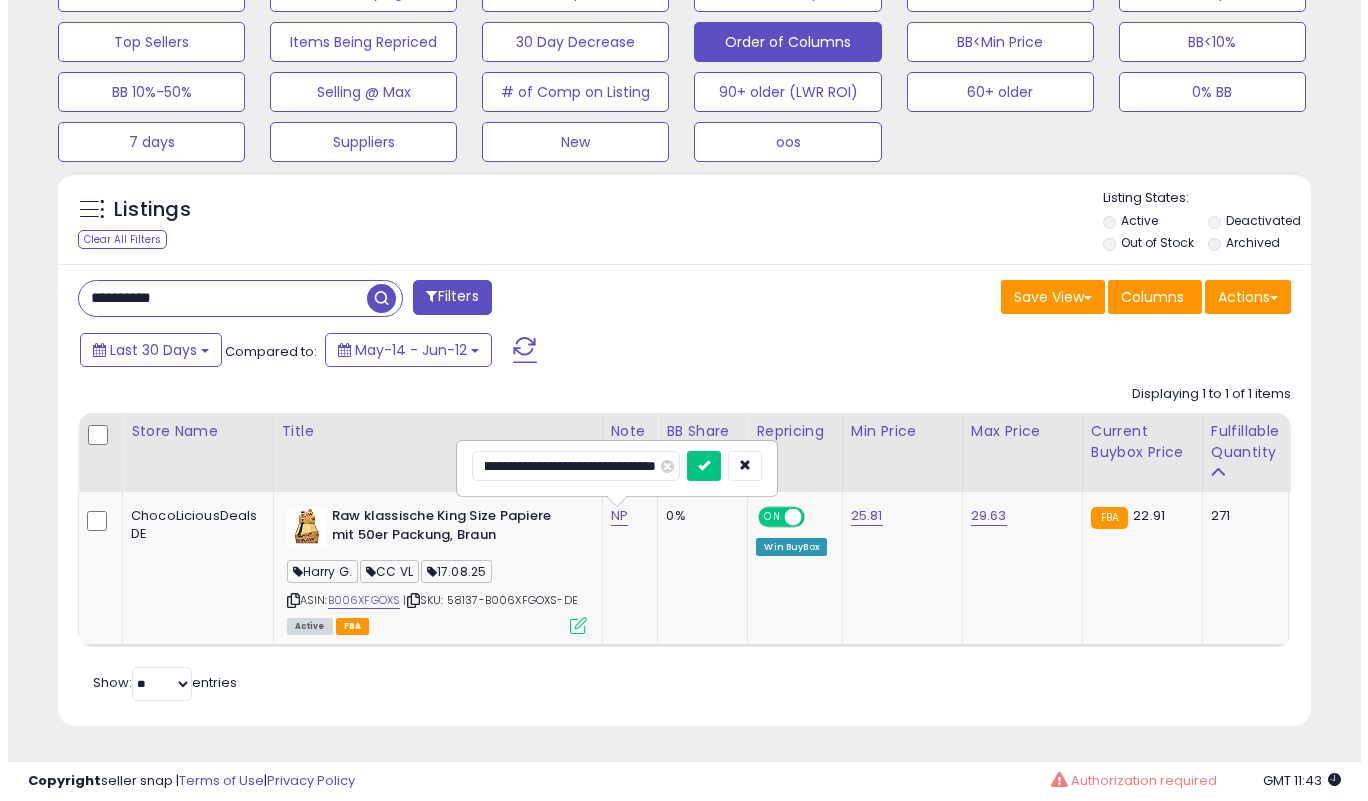 scroll, scrollTop: 0, scrollLeft: 147, axis: horizontal 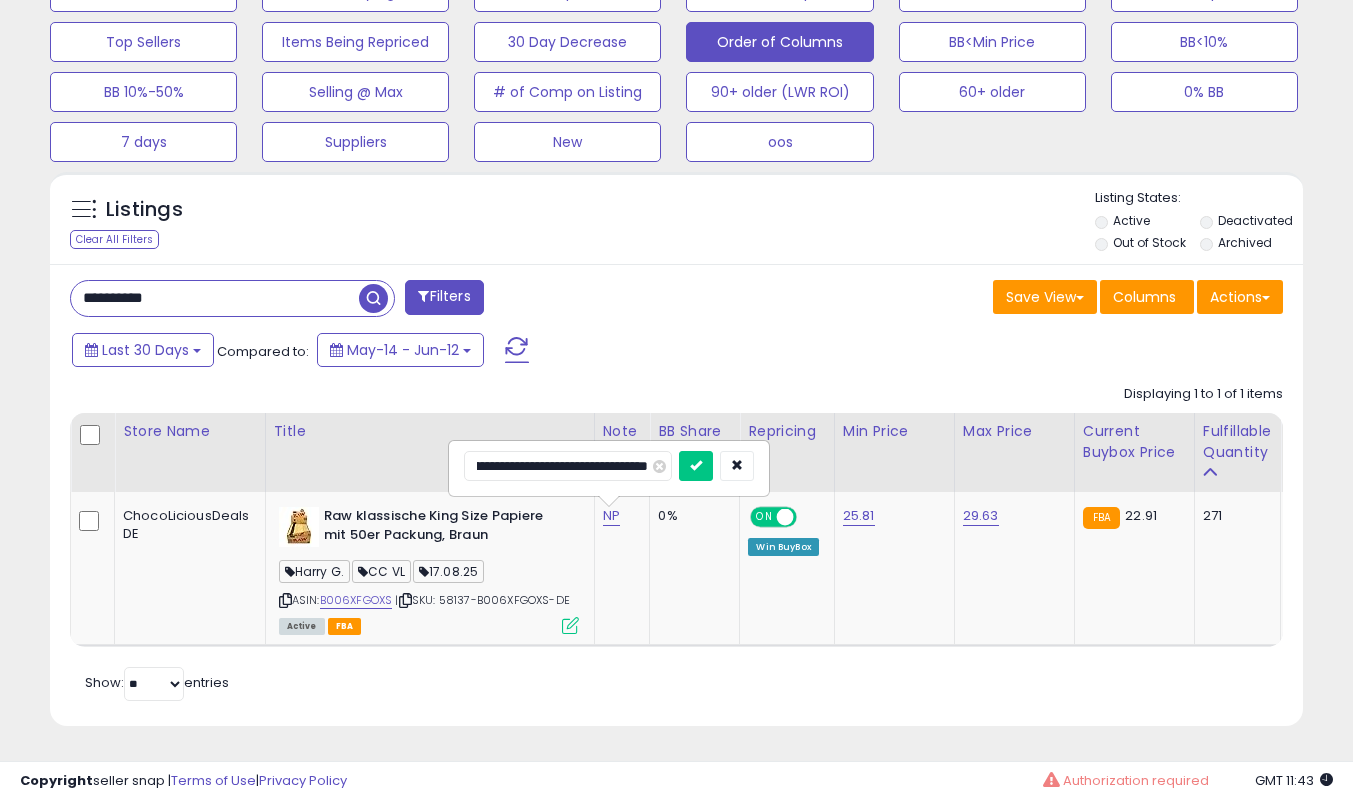 click at bounding box center (696, 466) 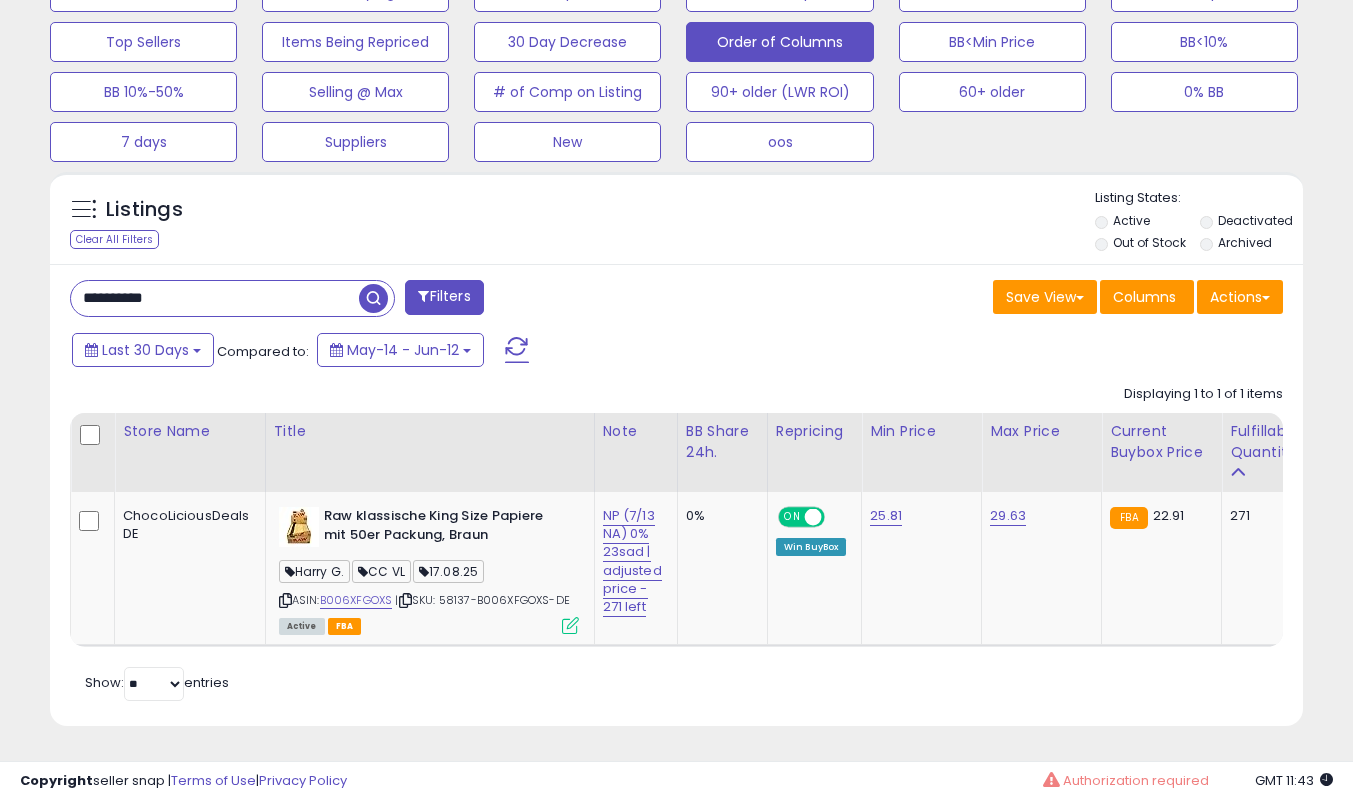 click at bounding box center (570, 625) 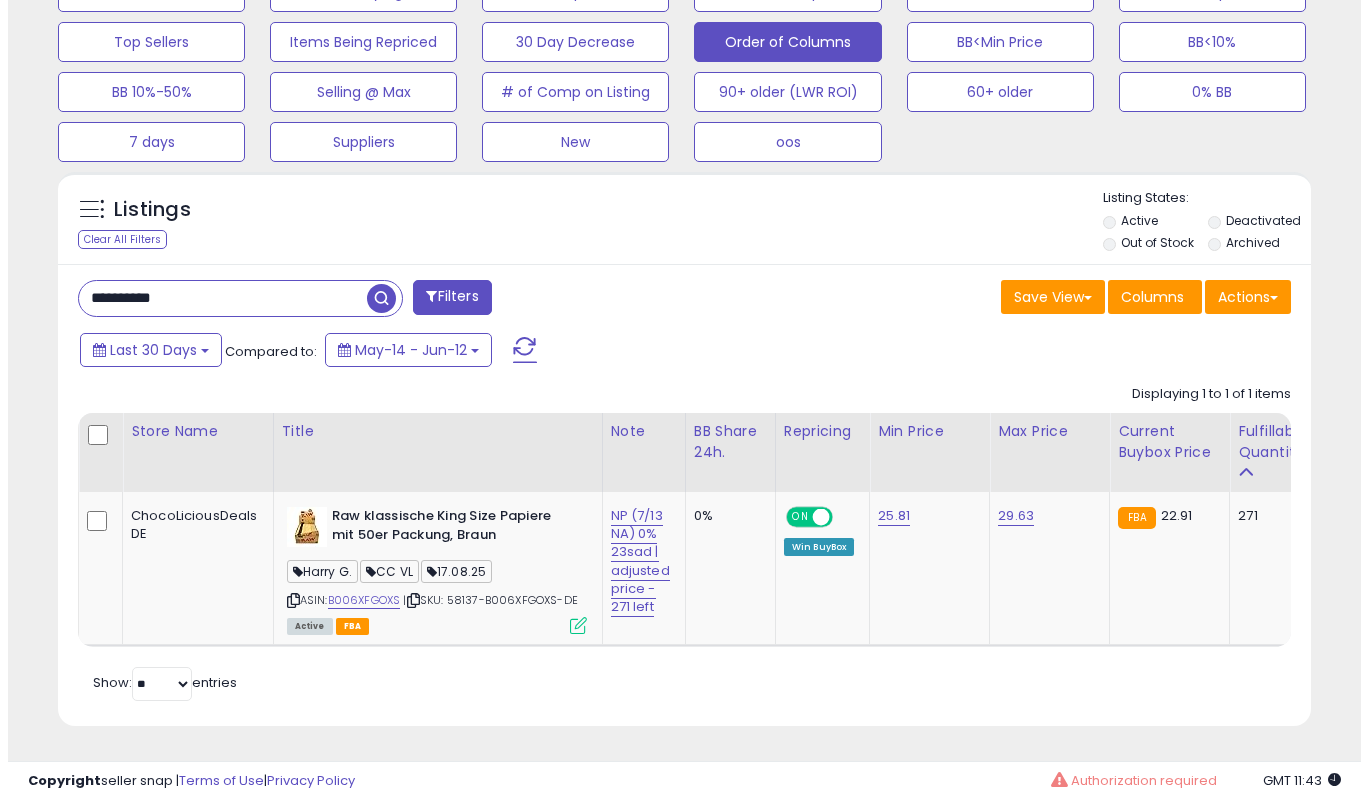 scroll, scrollTop: 999590, scrollLeft: 999266, axis: both 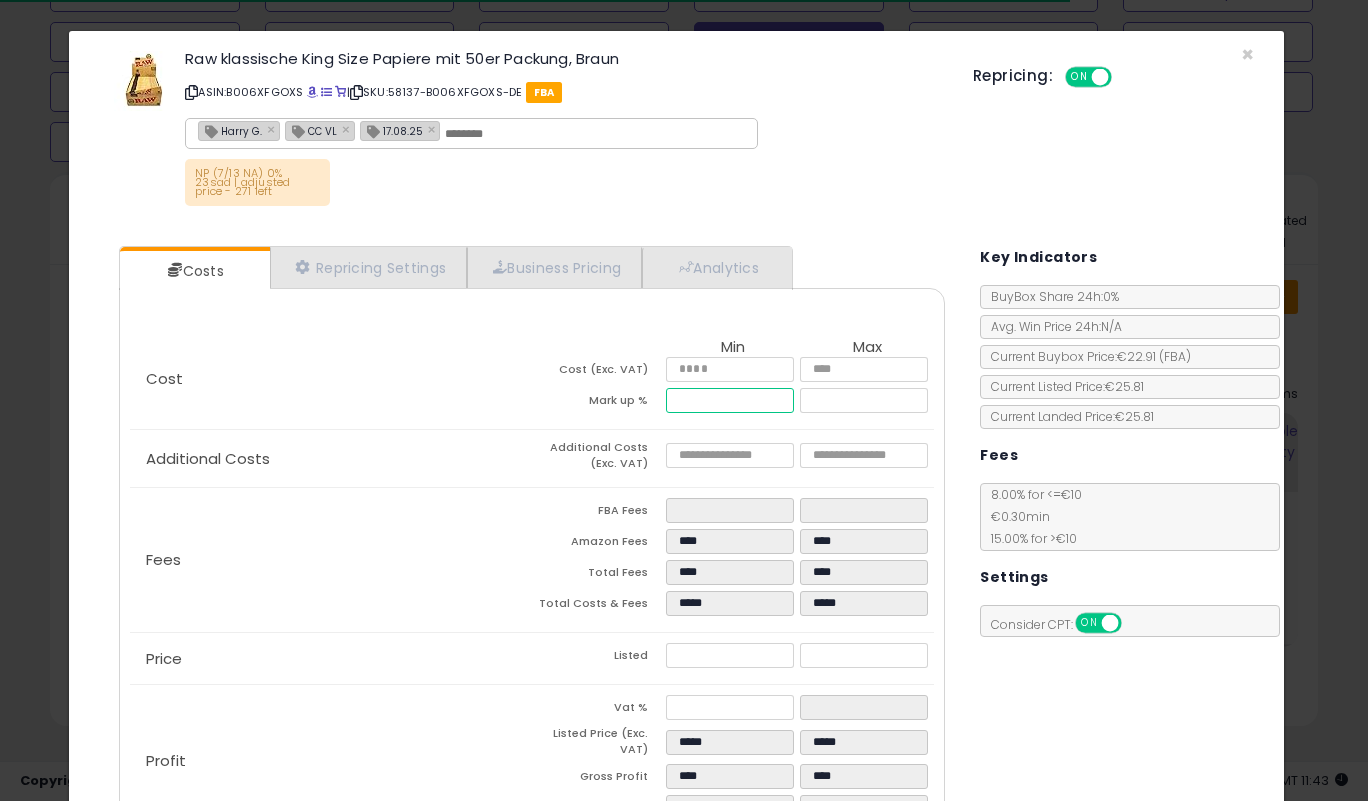 drag, startPoint x: 726, startPoint y: 396, endPoint x: 523, endPoint y: 414, distance: 203.79646 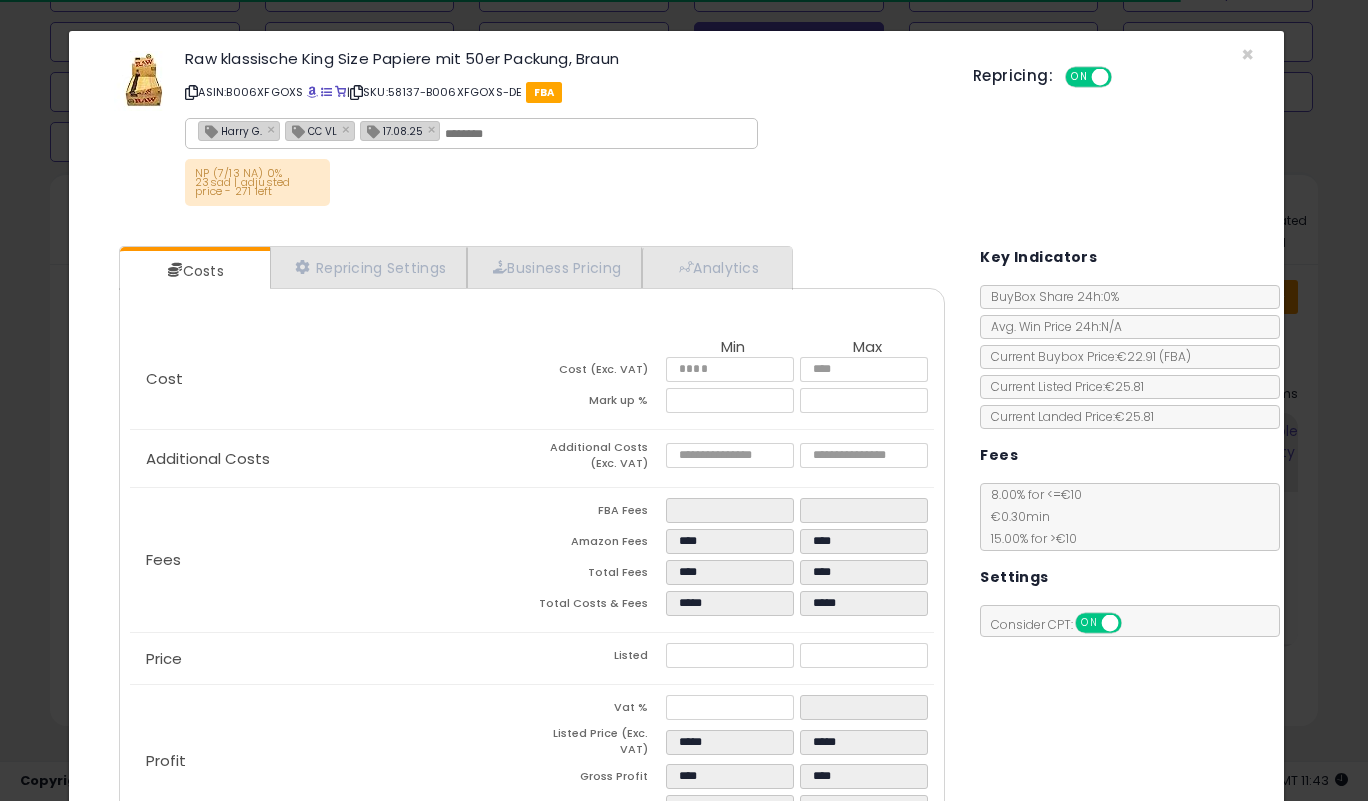 type on "*****" 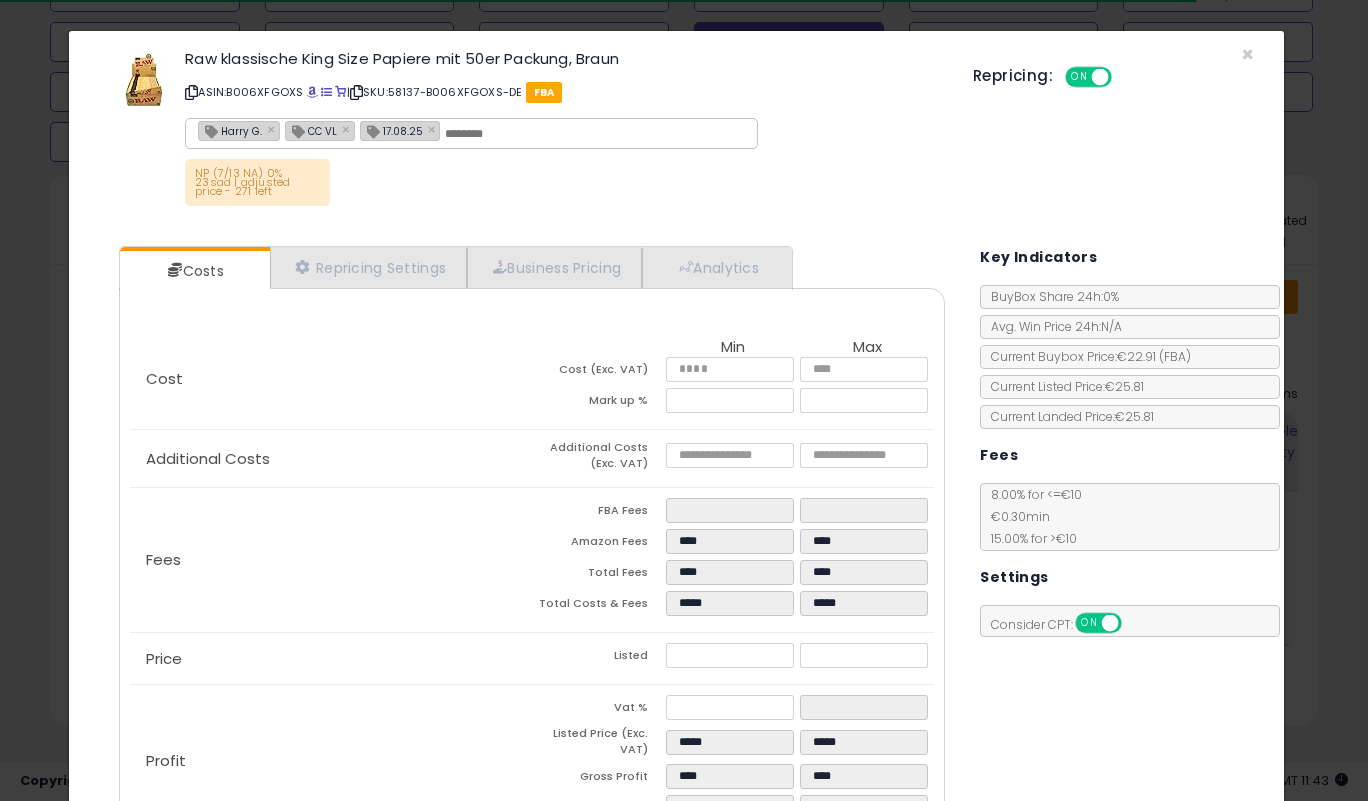 click on "Fees
FBA Fees
****
****
Amazon Fees
****
****
Total Fees
****
****
Total Costs & Fees
*****
*****" 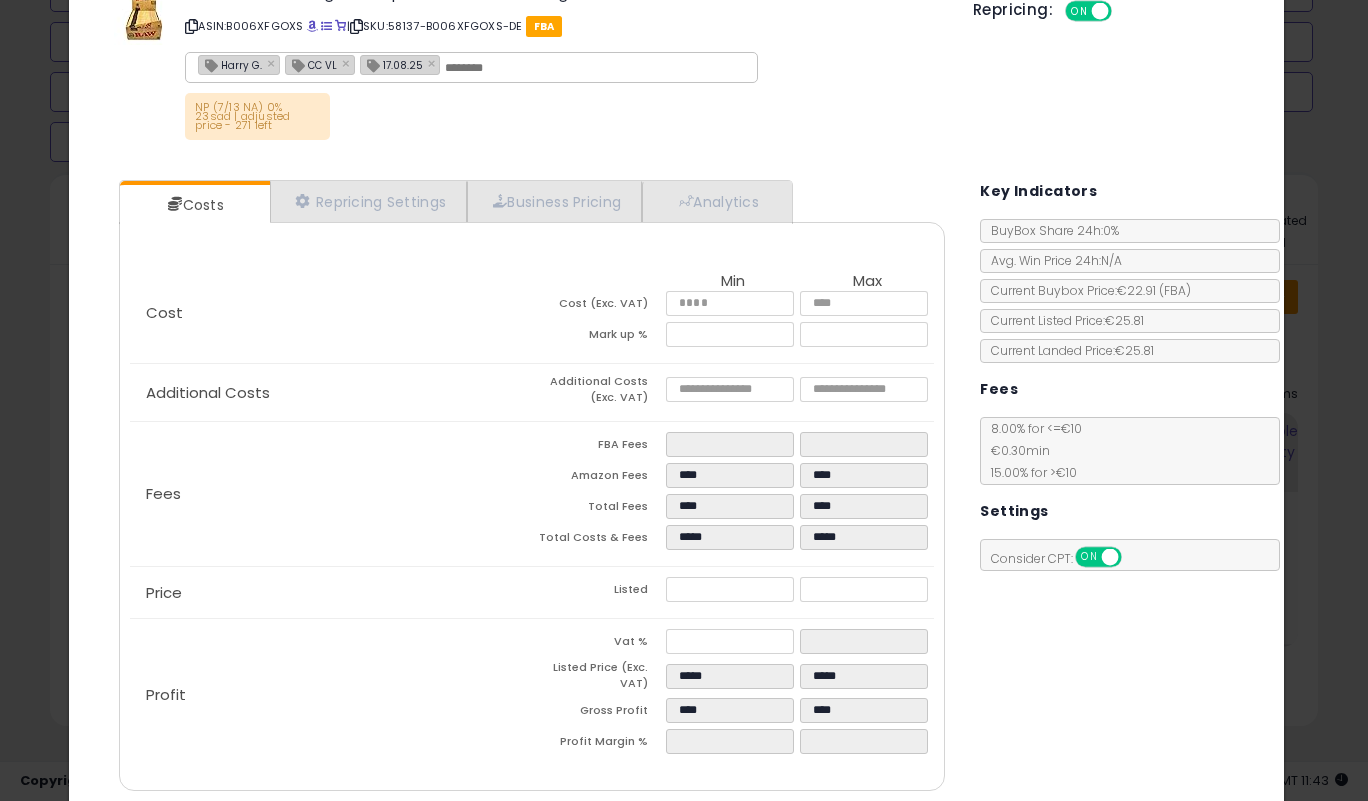 scroll, scrollTop: 140, scrollLeft: 0, axis: vertical 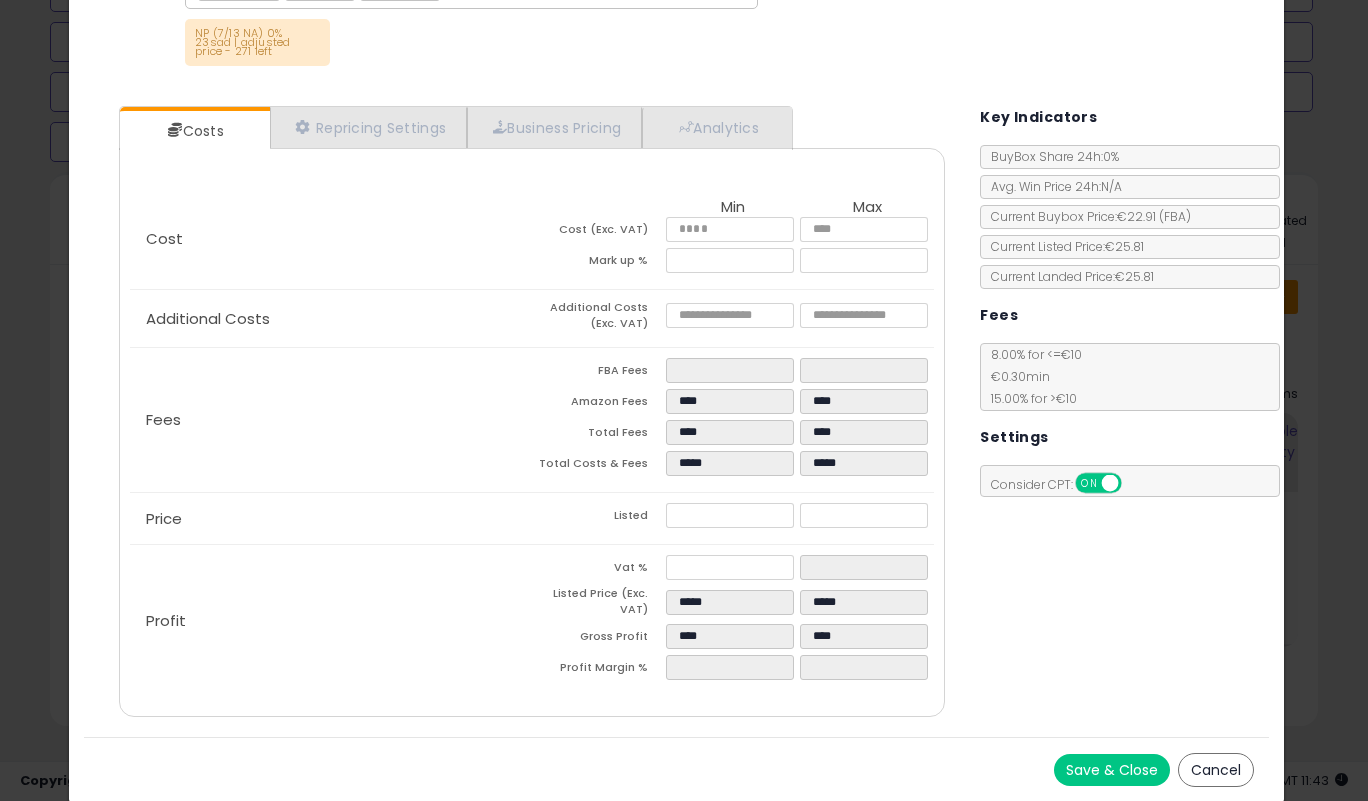 click on "Save & Close" at bounding box center (1112, 770) 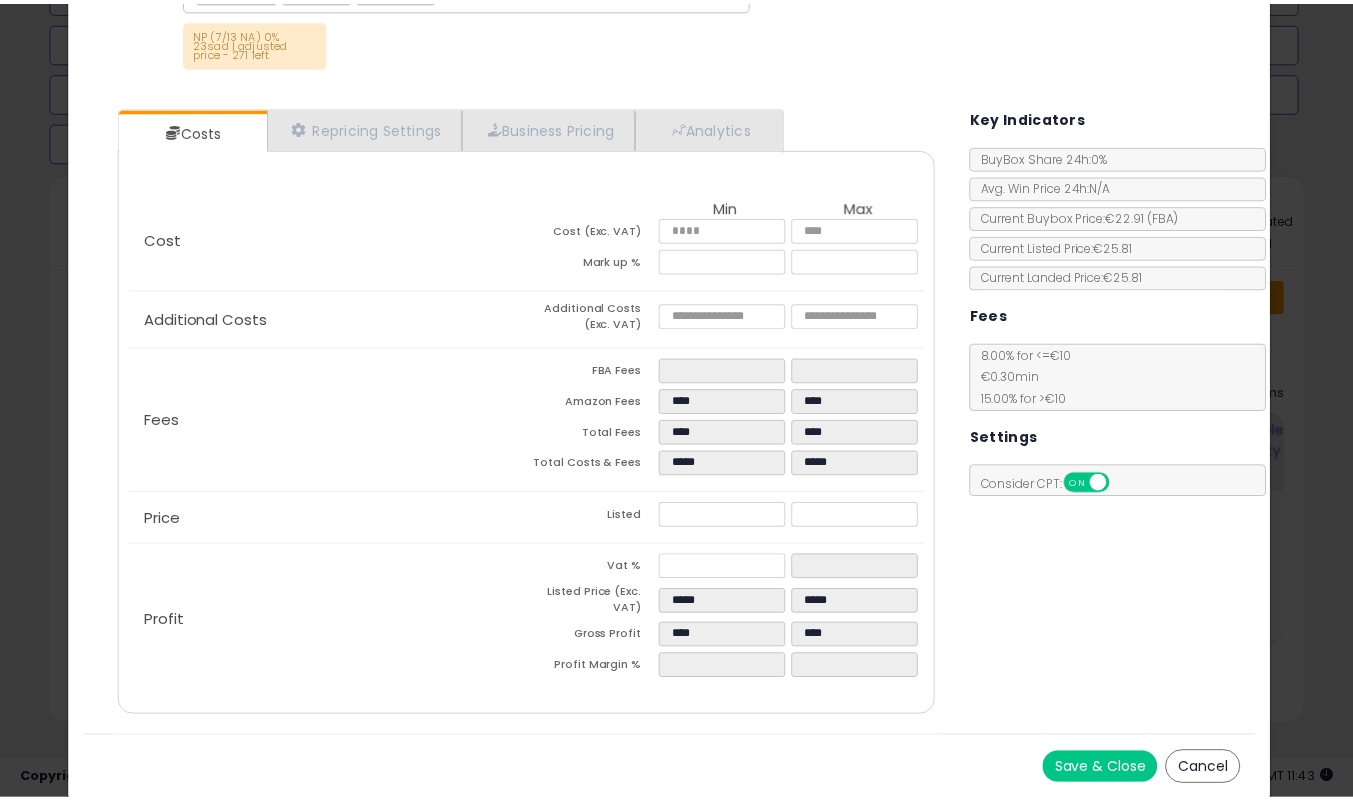 scroll, scrollTop: 0, scrollLeft: 0, axis: both 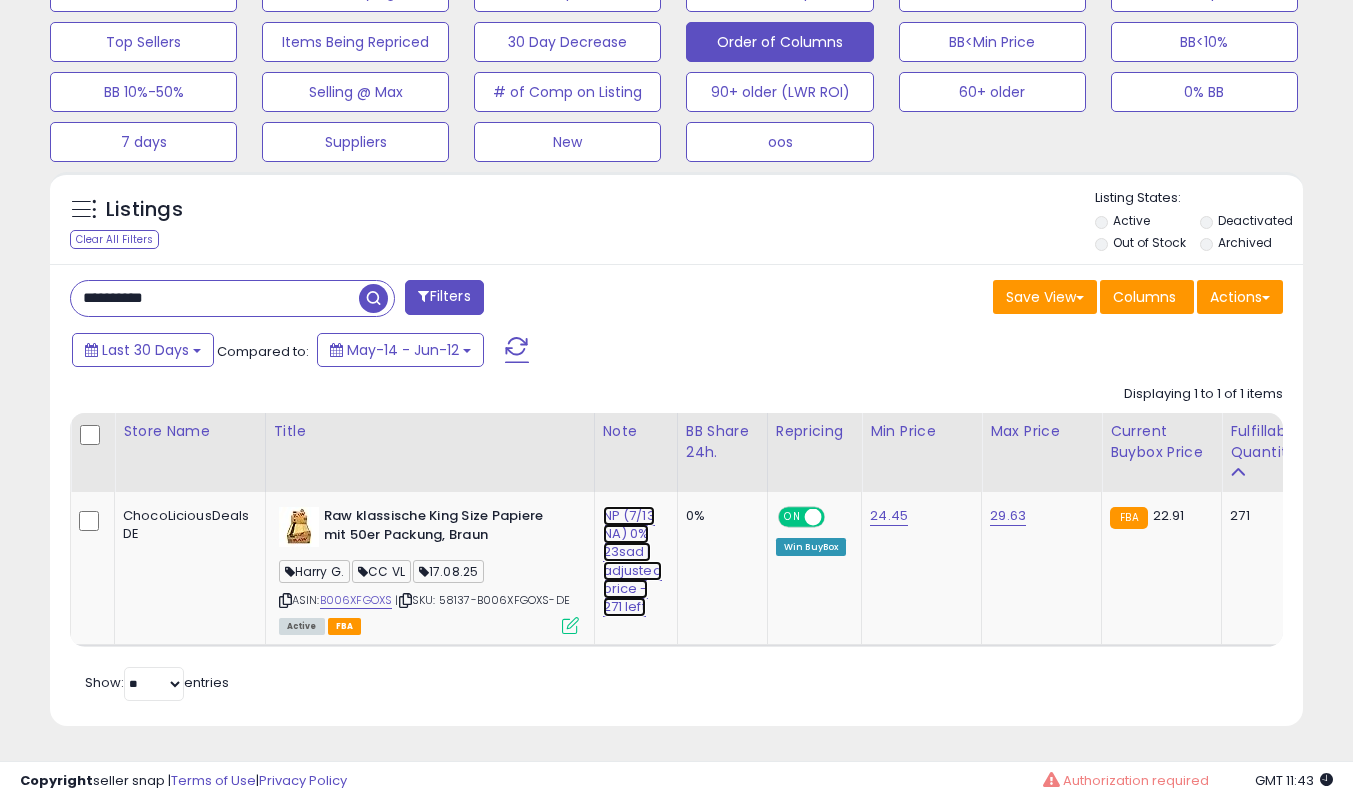 click on "NP (7/13 NA) 0% 23sad | adjusted price - 271 left" at bounding box center (632, 561) 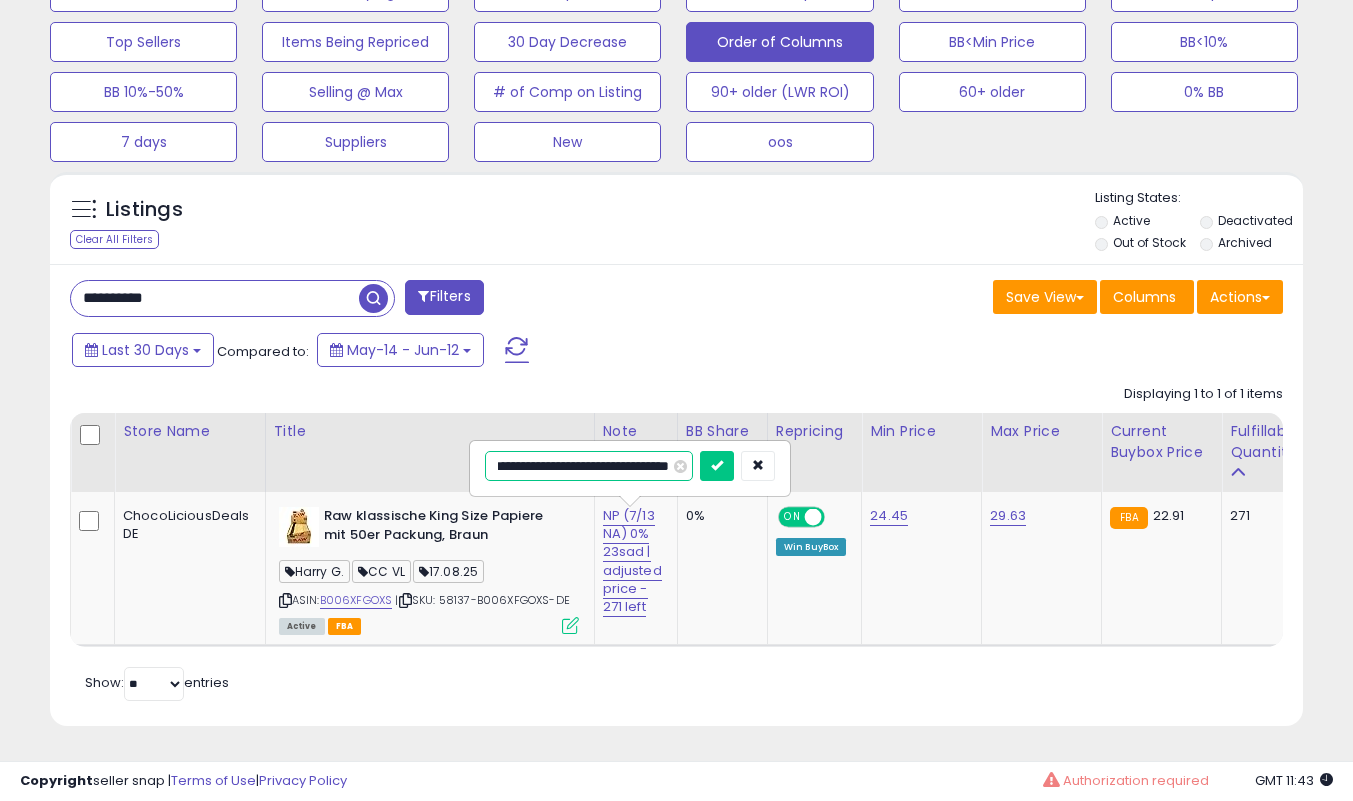 scroll, scrollTop: 0, scrollLeft: 57, axis: horizontal 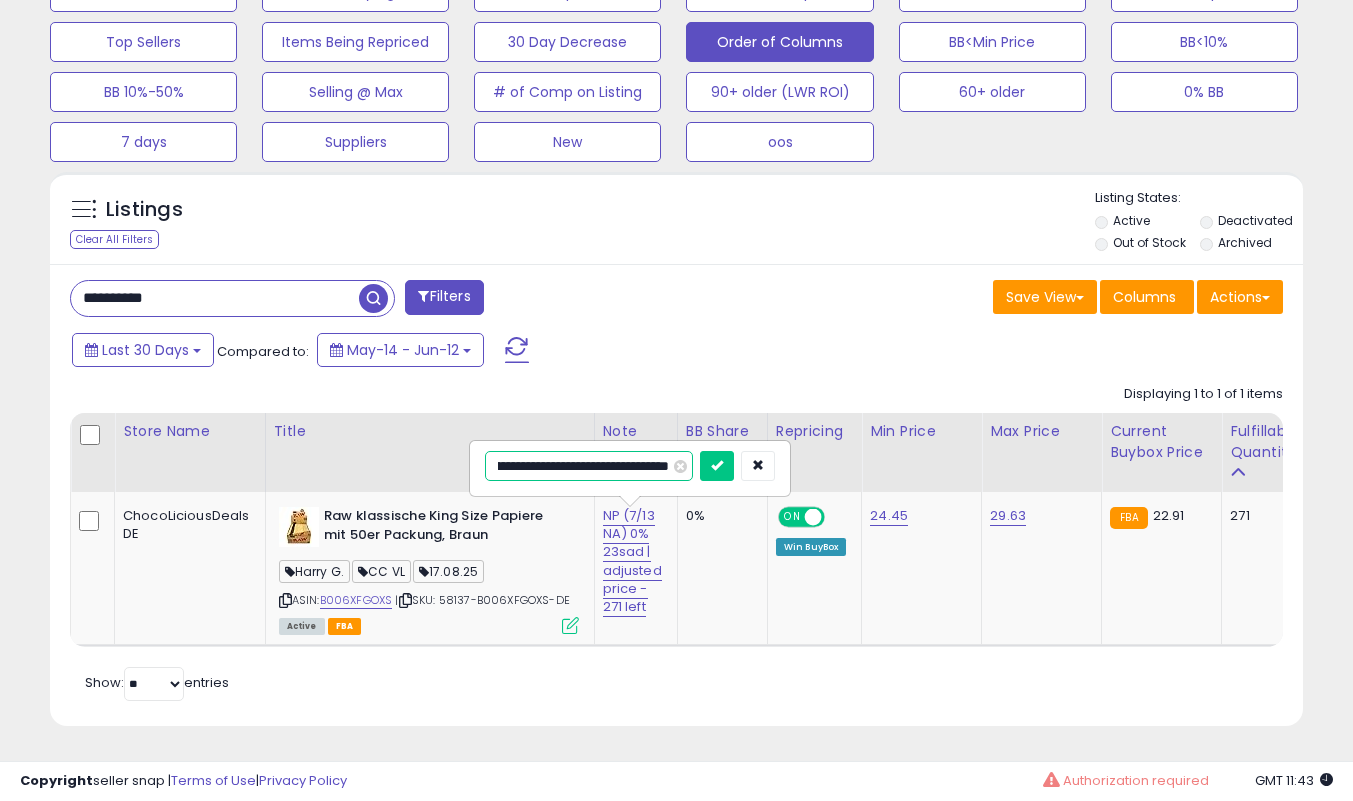type on "**********" 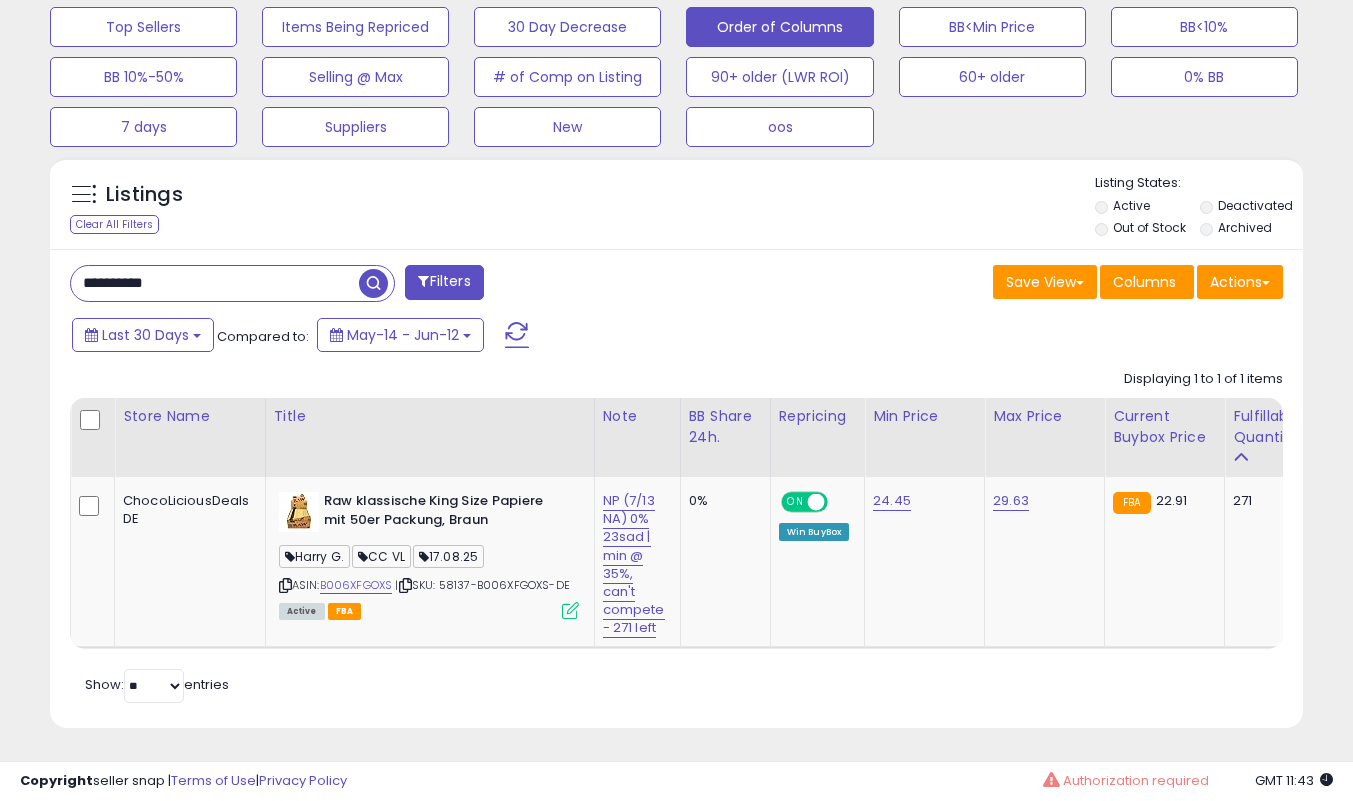 click on "**********" at bounding box center (215, 283) 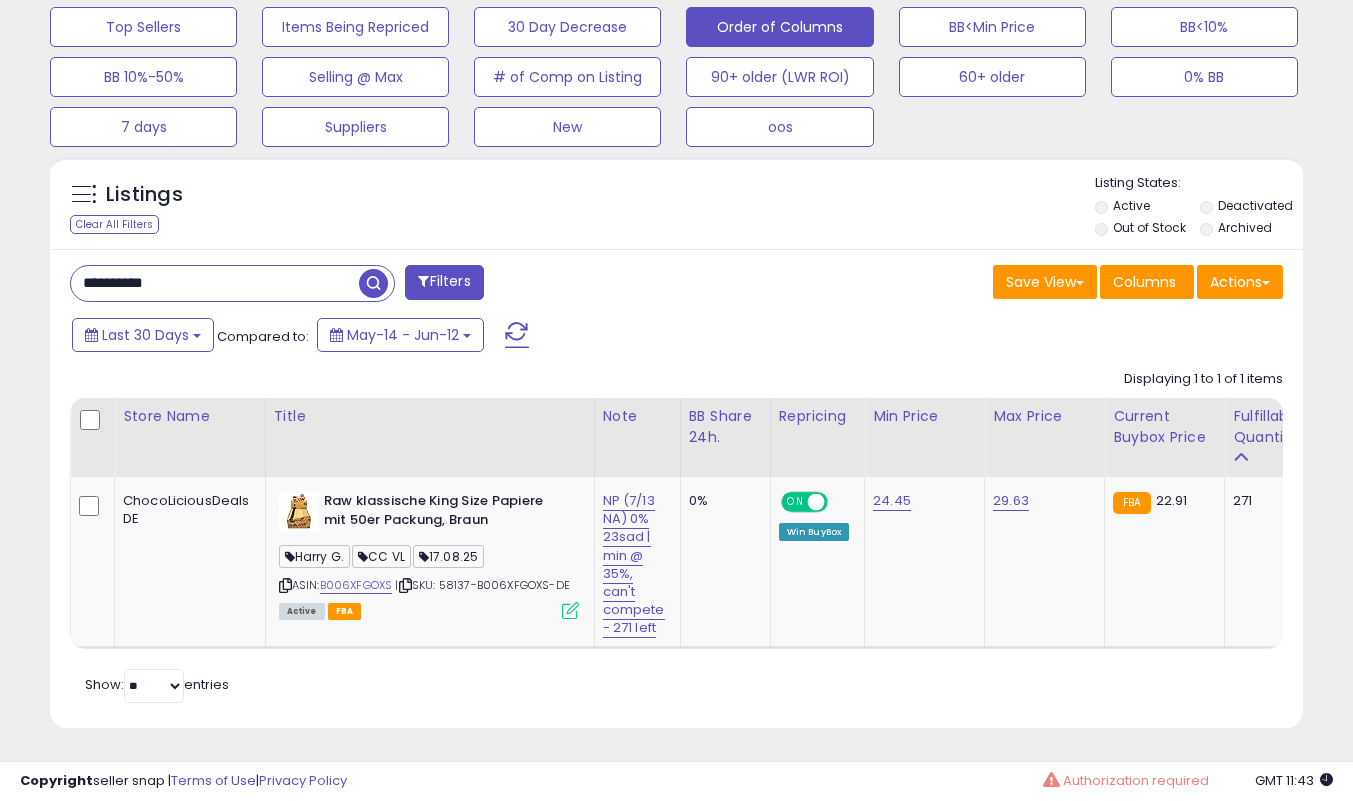 click on "**********" at bounding box center (215, 283) 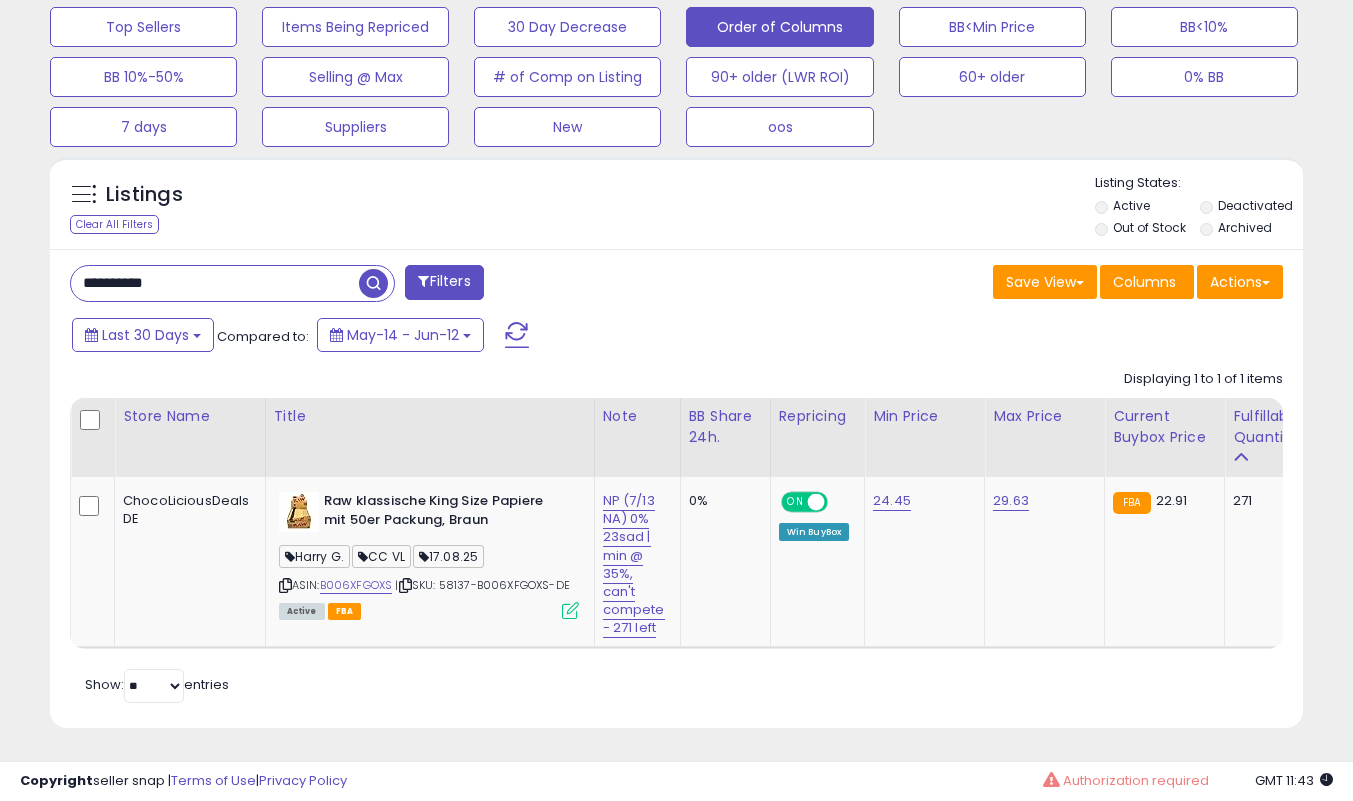 paste 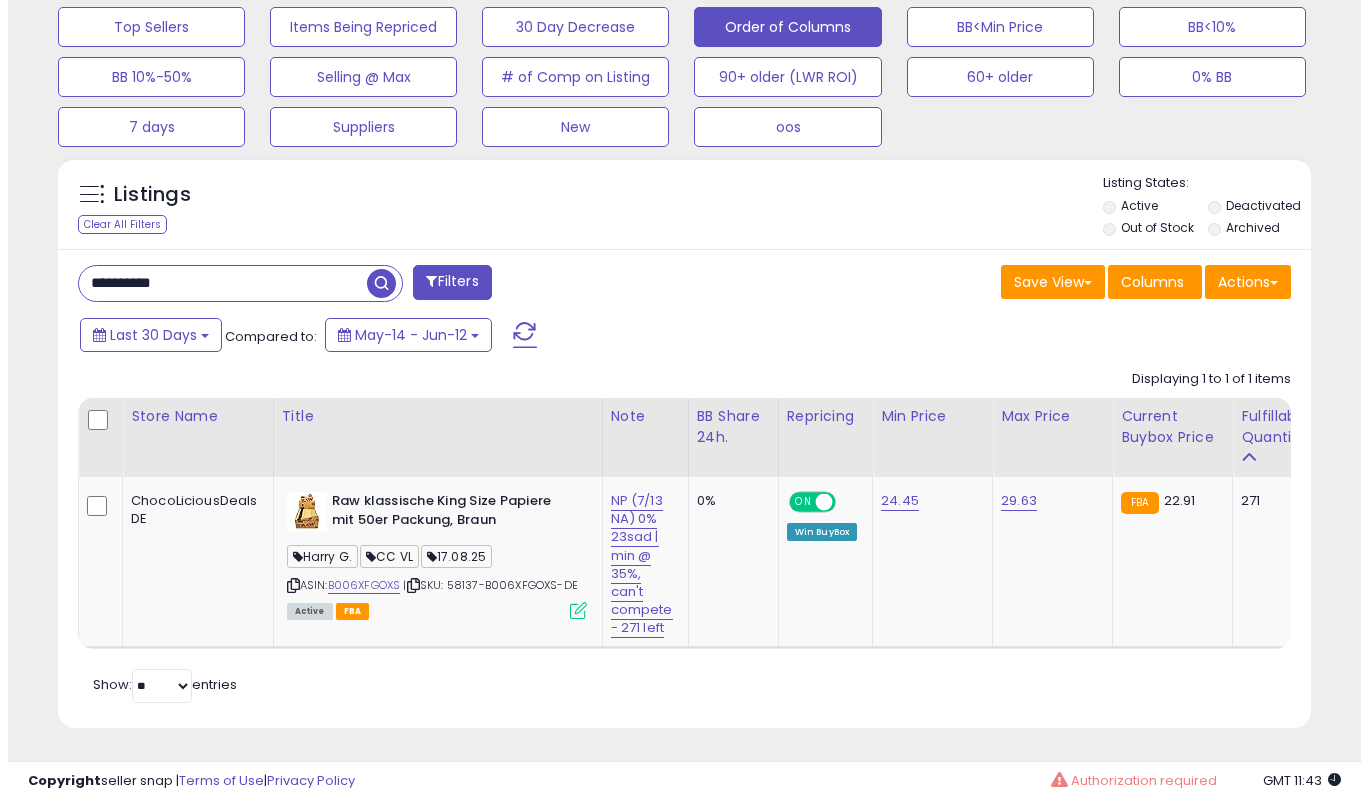 scroll, scrollTop: 519, scrollLeft: 0, axis: vertical 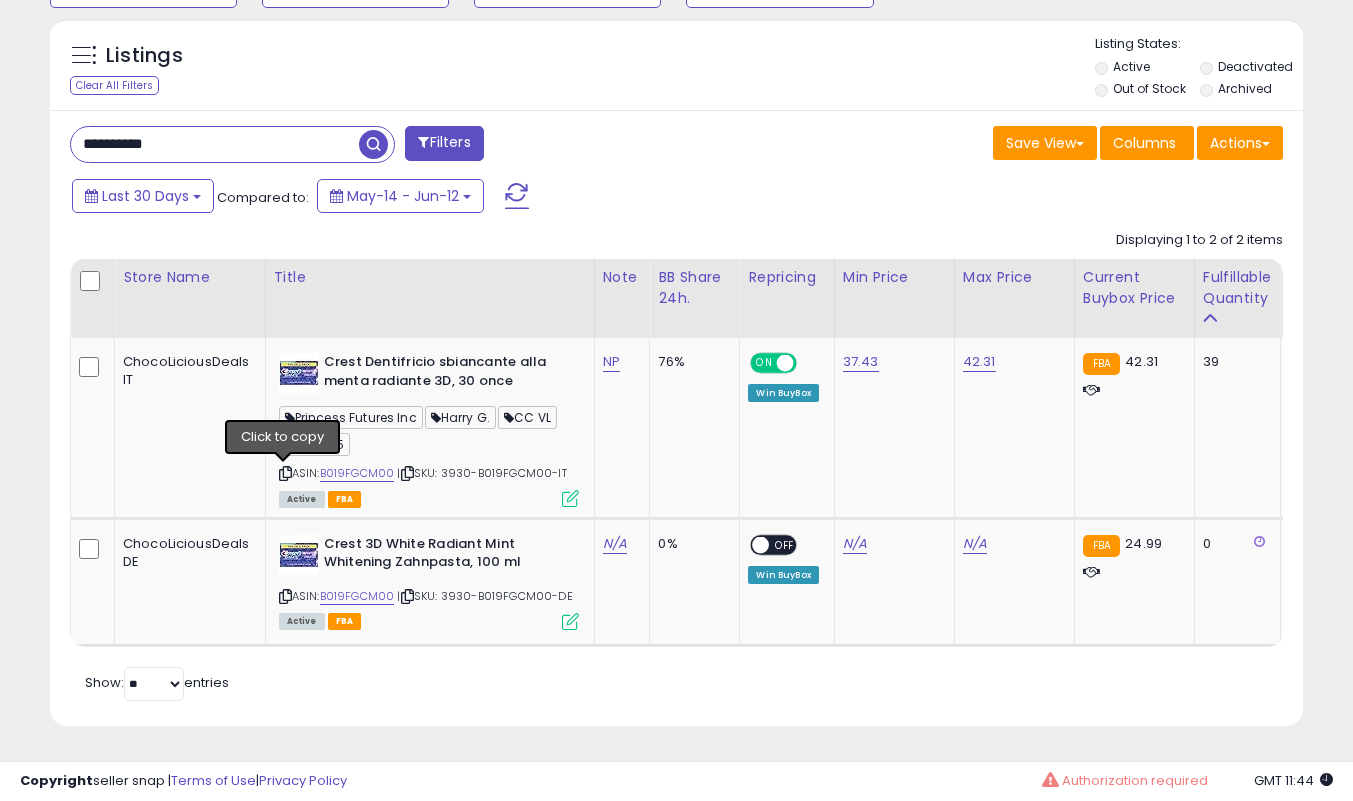 click at bounding box center (285, 473) 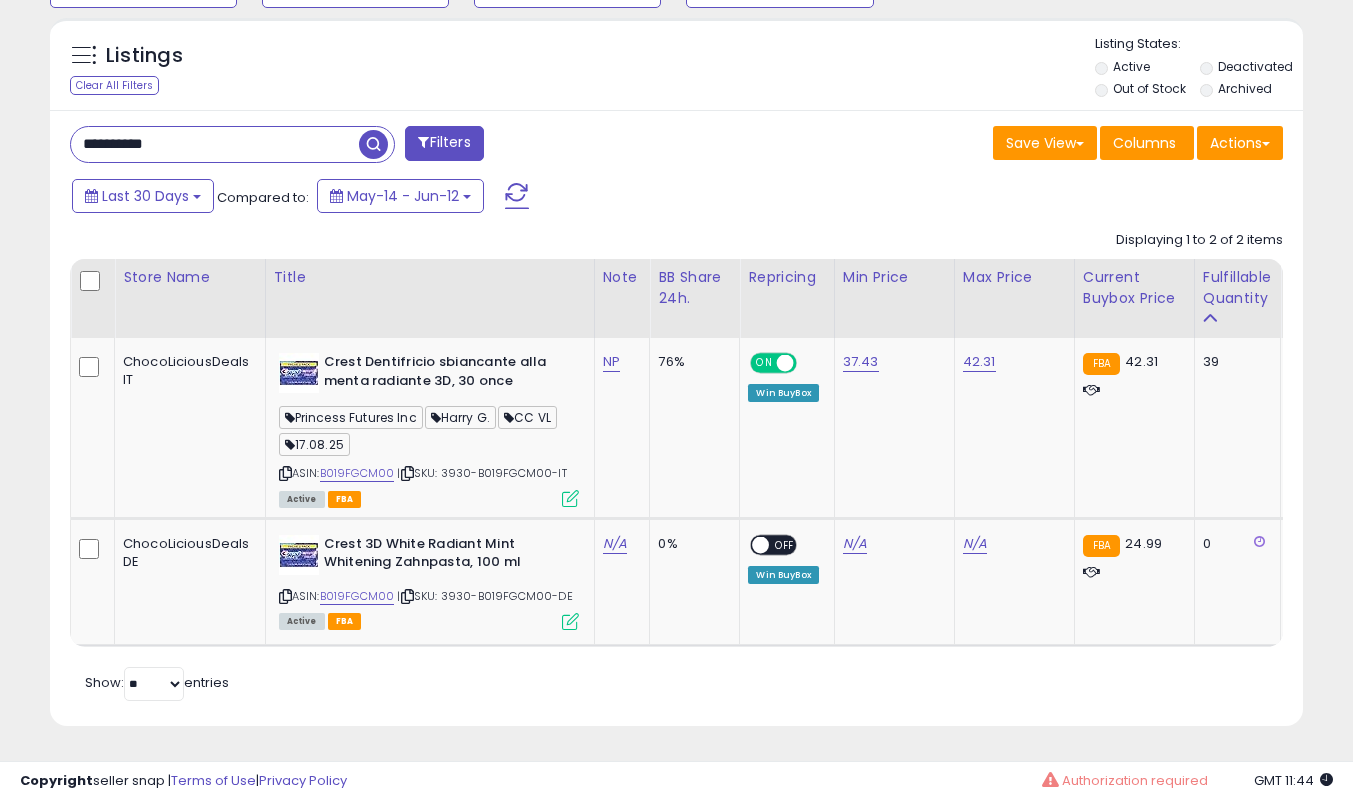 click at bounding box center [570, 498] 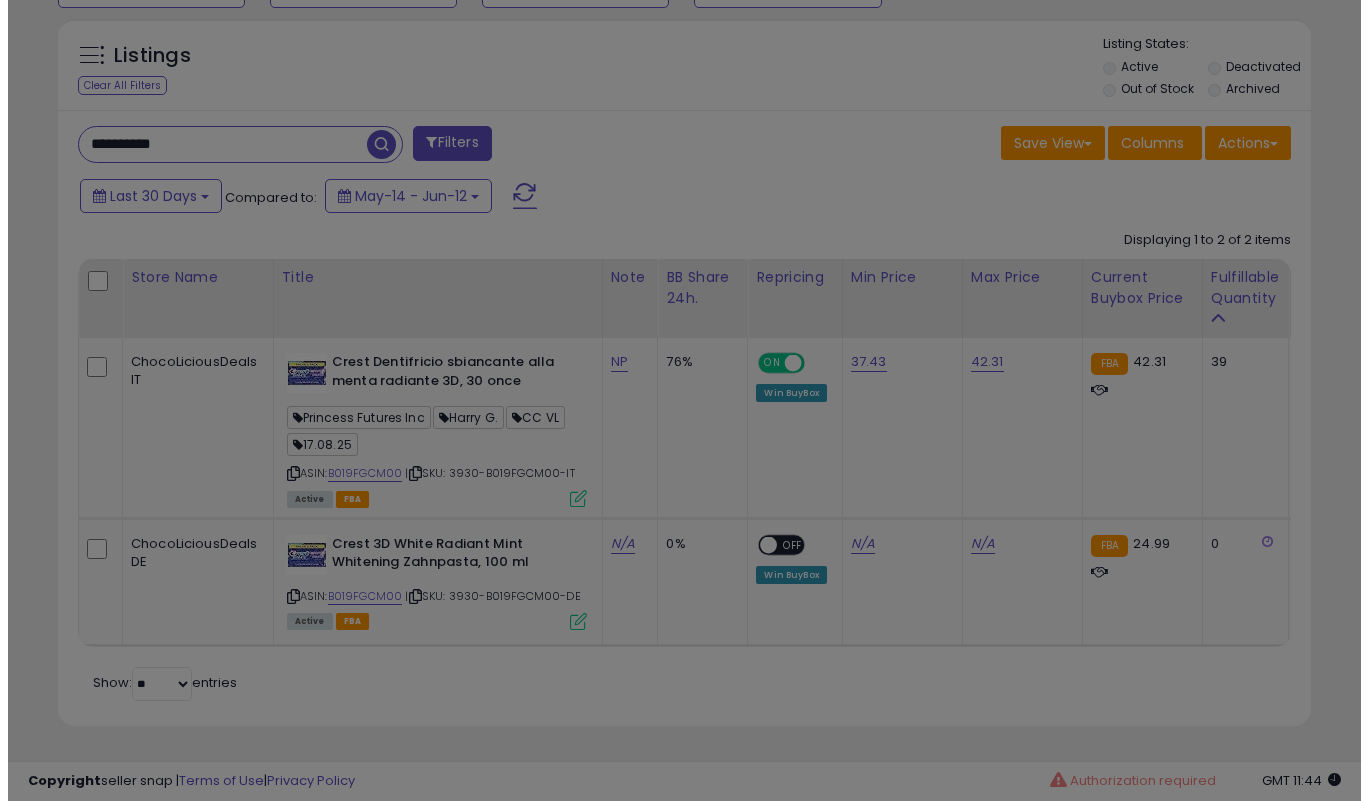 scroll, scrollTop: 999590, scrollLeft: 999266, axis: both 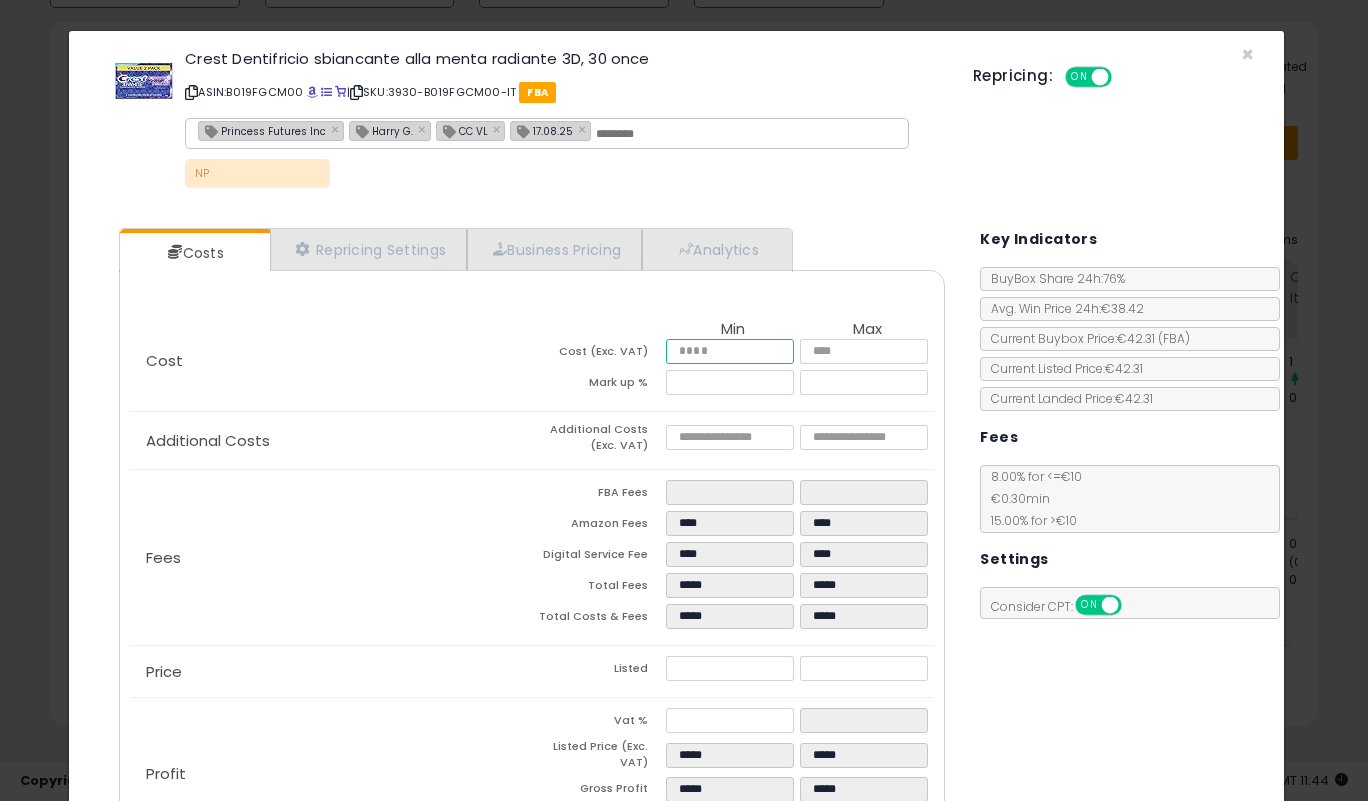 drag, startPoint x: 725, startPoint y: 355, endPoint x: 566, endPoint y: 361, distance: 159.11317 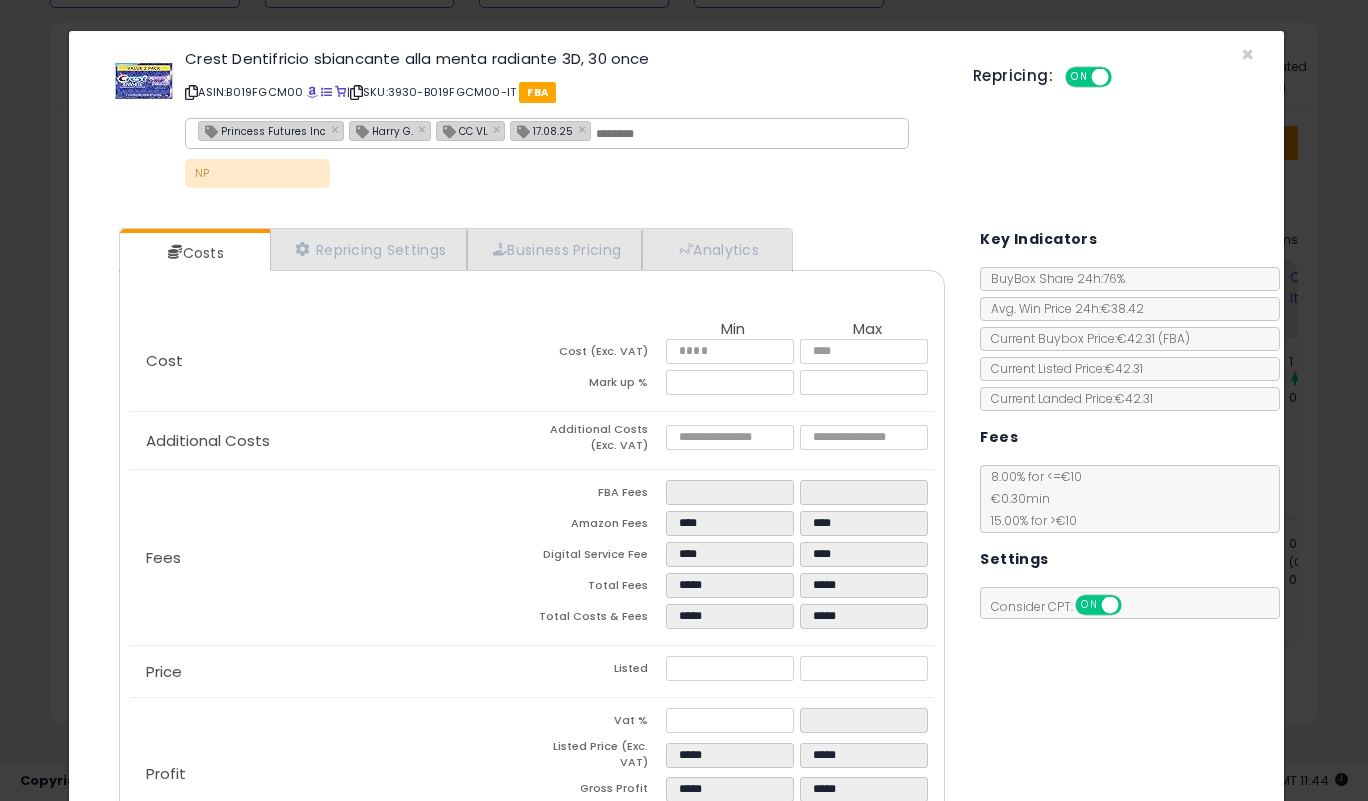 drag, startPoint x: 712, startPoint y: 598, endPoint x: 645, endPoint y: 597, distance: 67.00746 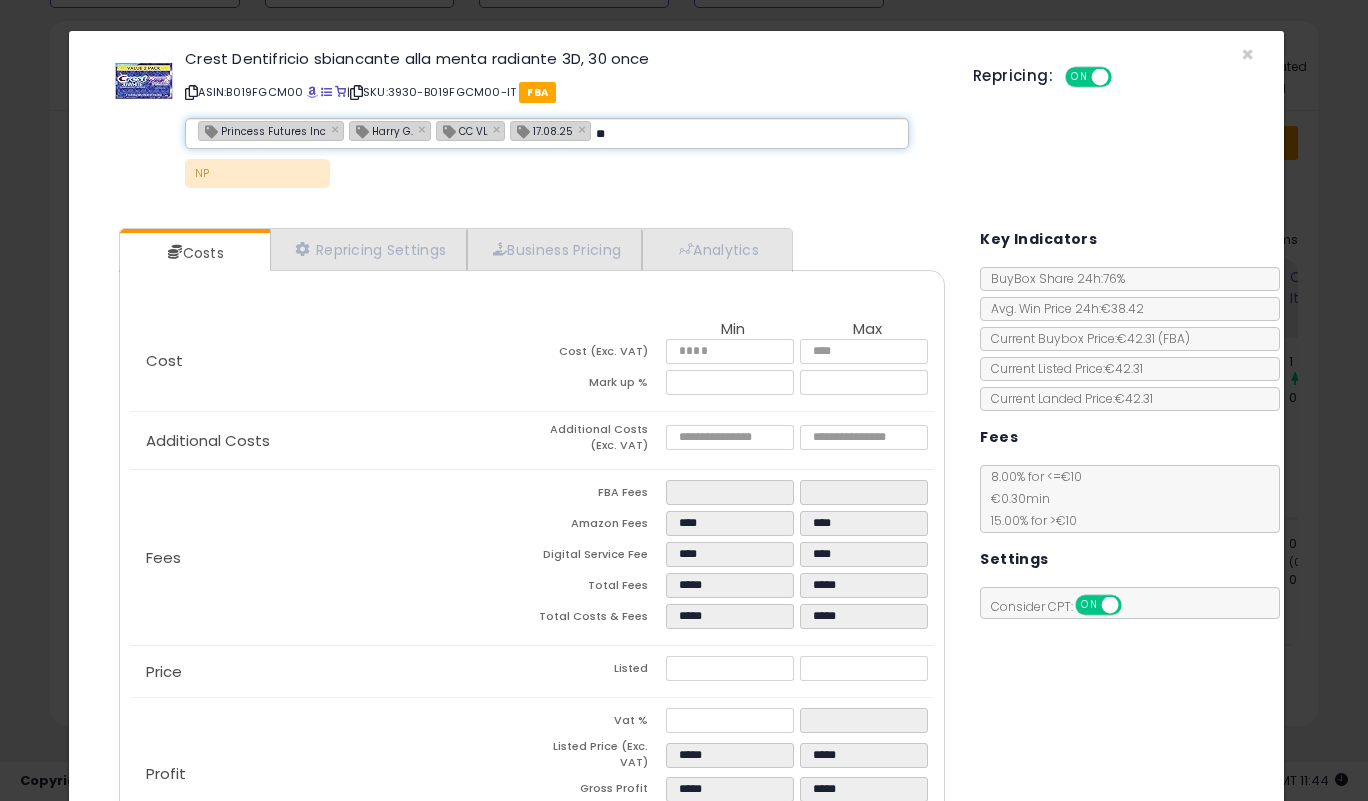 type on "**" 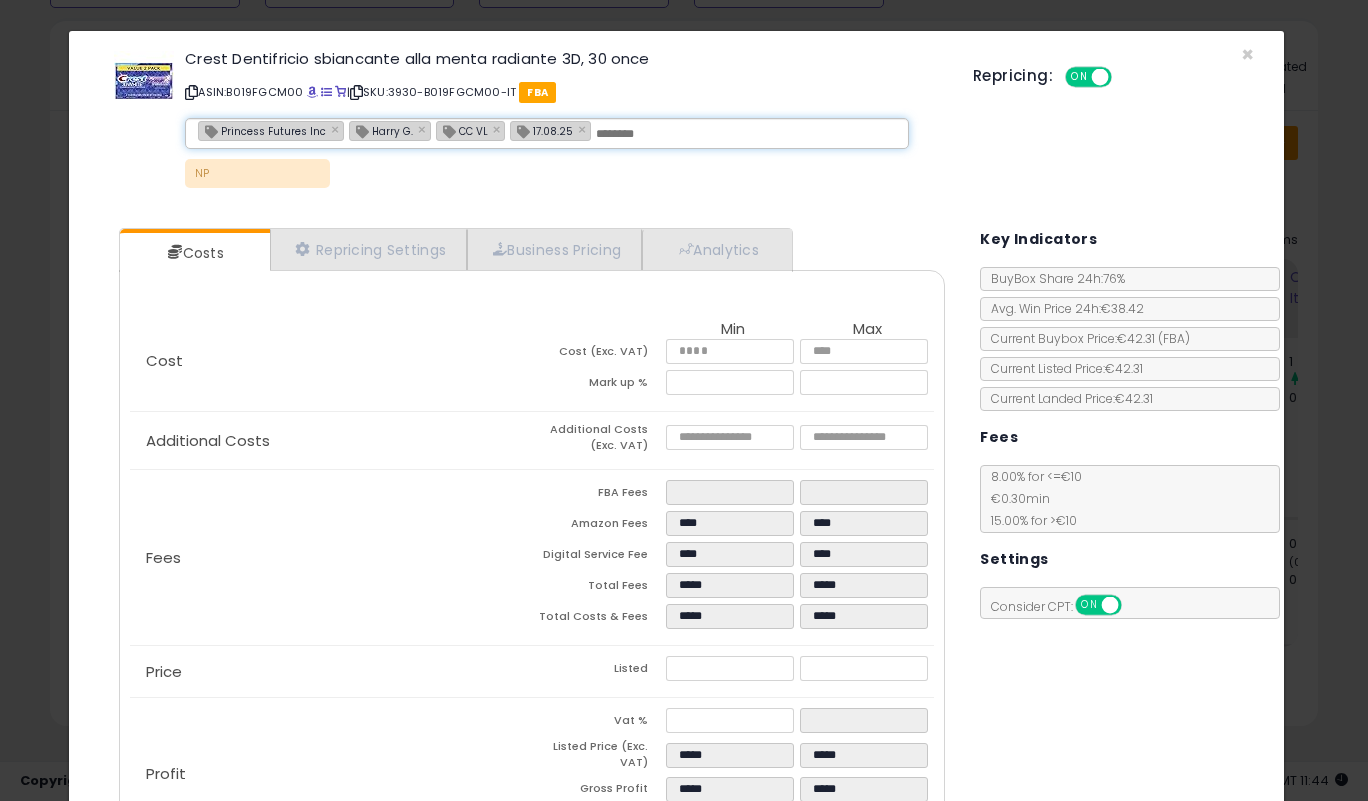 click on "NP" at bounding box center (564, 178) 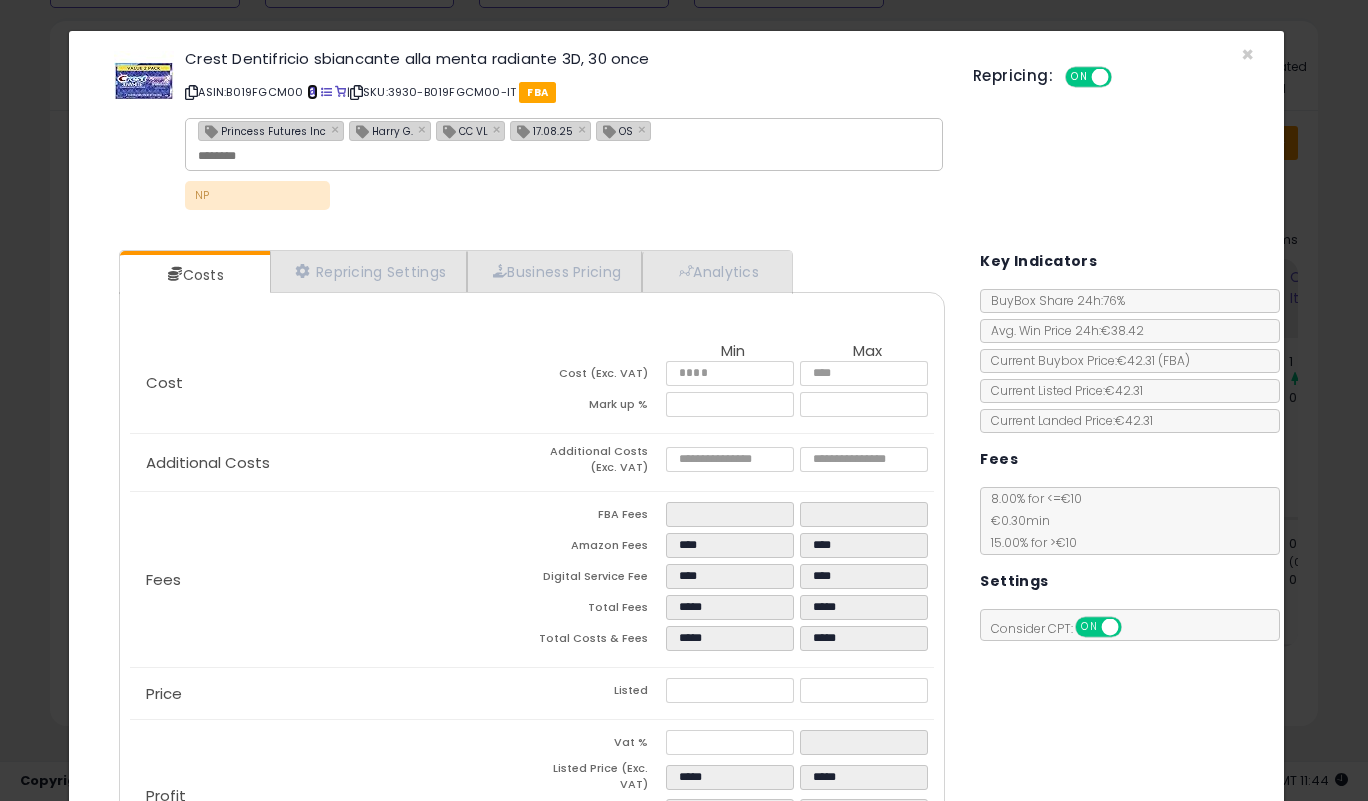 click at bounding box center [312, 92] 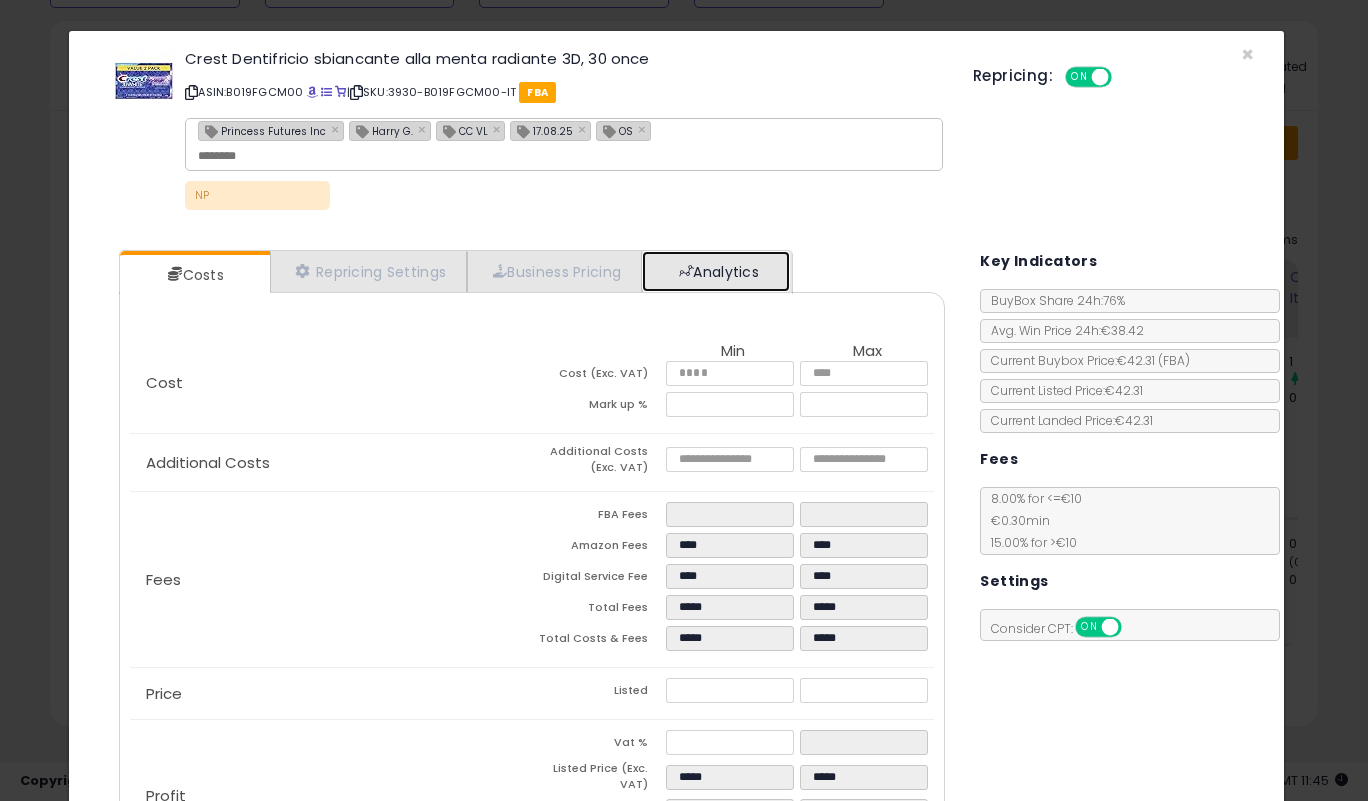 click on "Analytics" at bounding box center [716, 271] 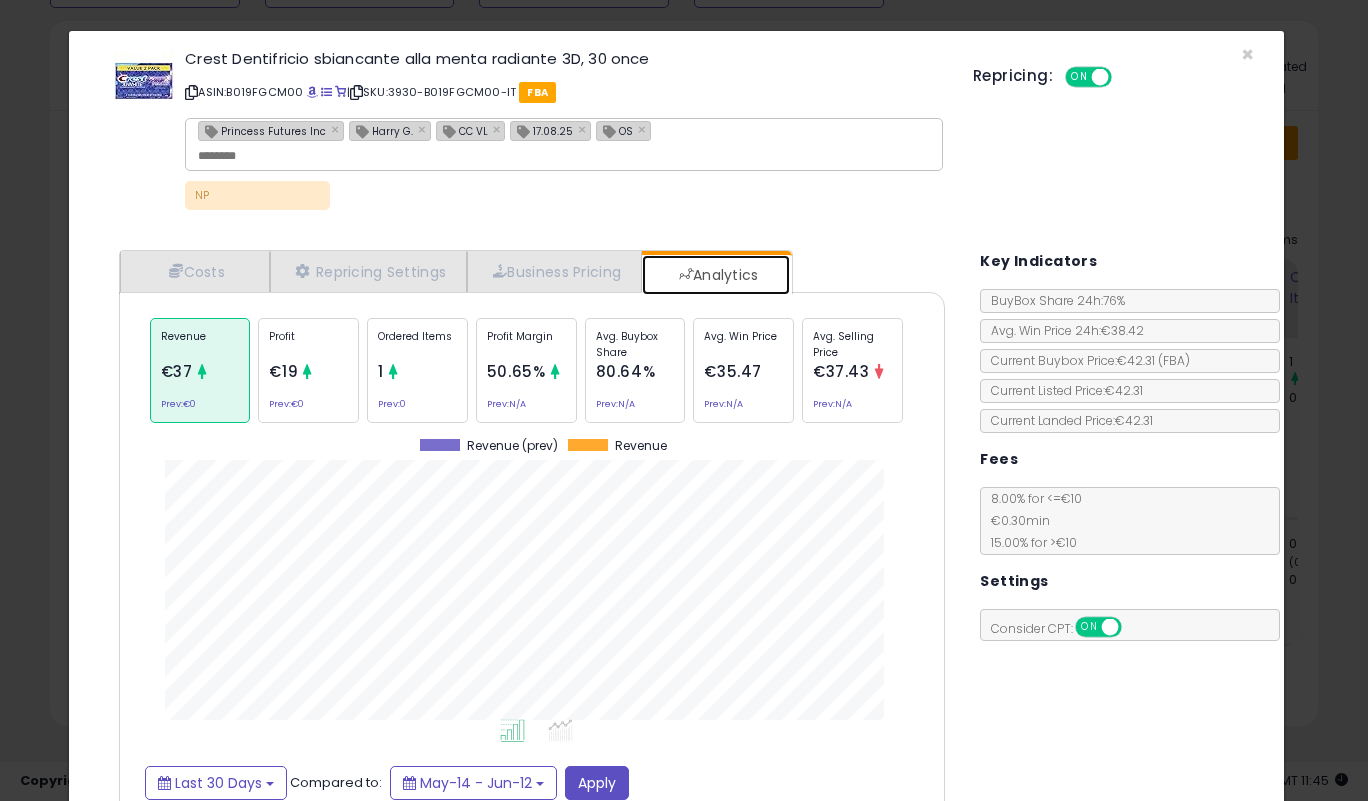 scroll, scrollTop: 999385, scrollLeft: 999143, axis: both 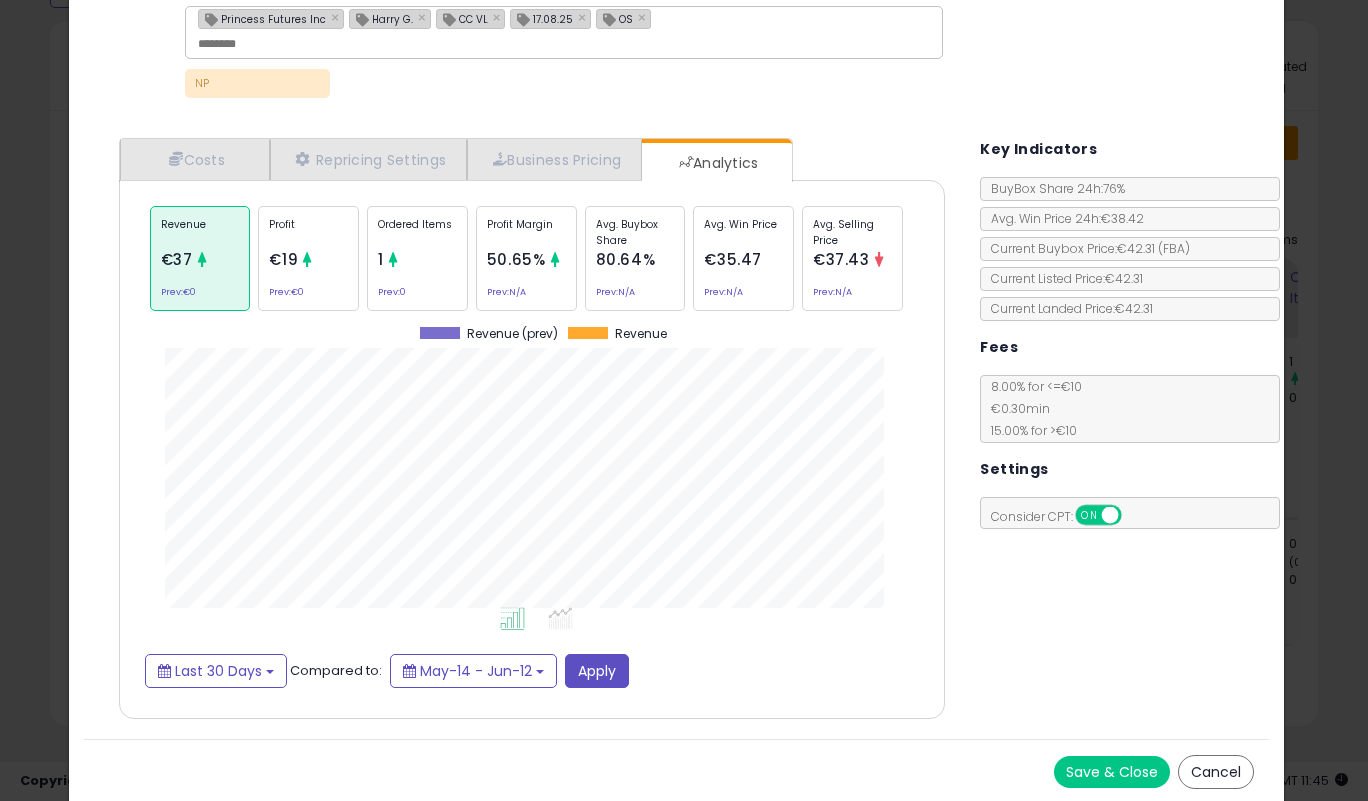click on "Save & Close" at bounding box center (1112, 772) 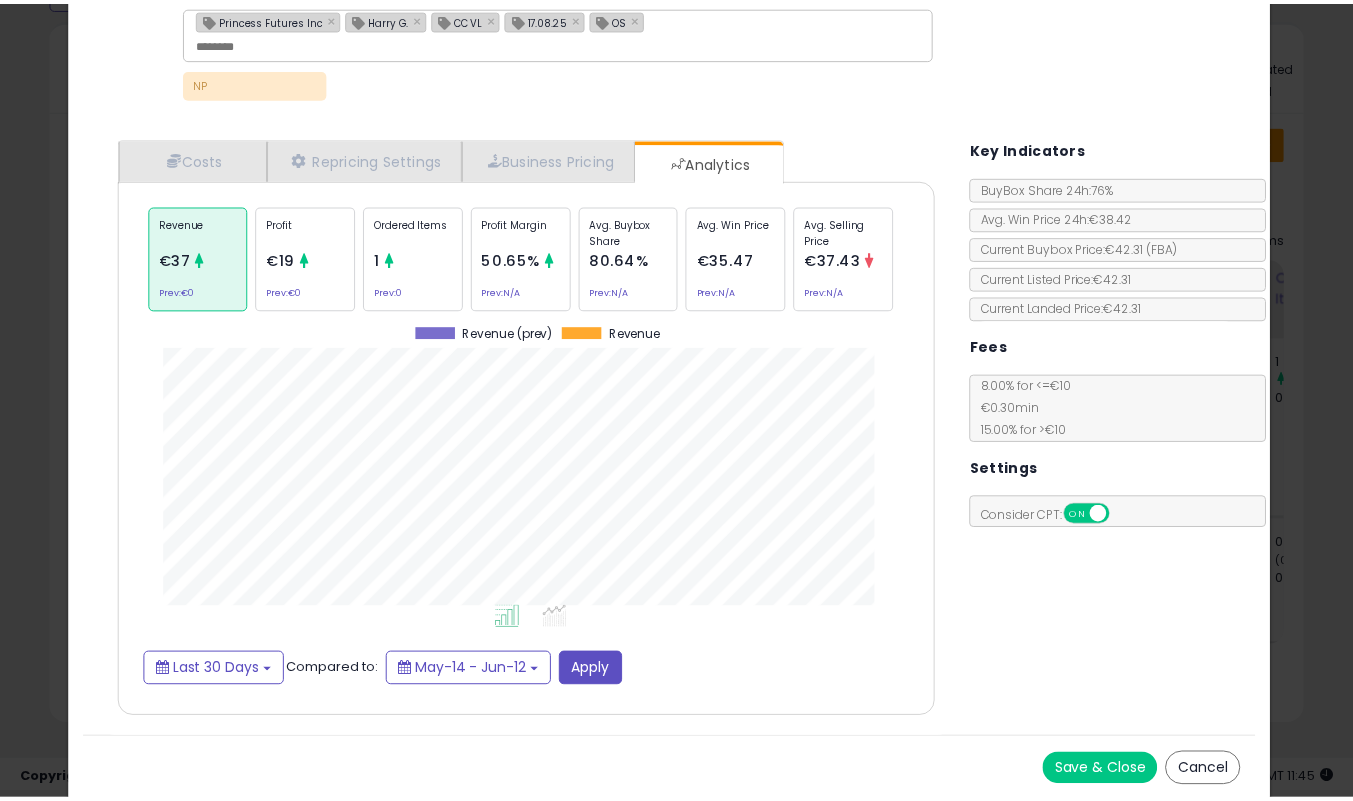 scroll, scrollTop: 0, scrollLeft: 0, axis: both 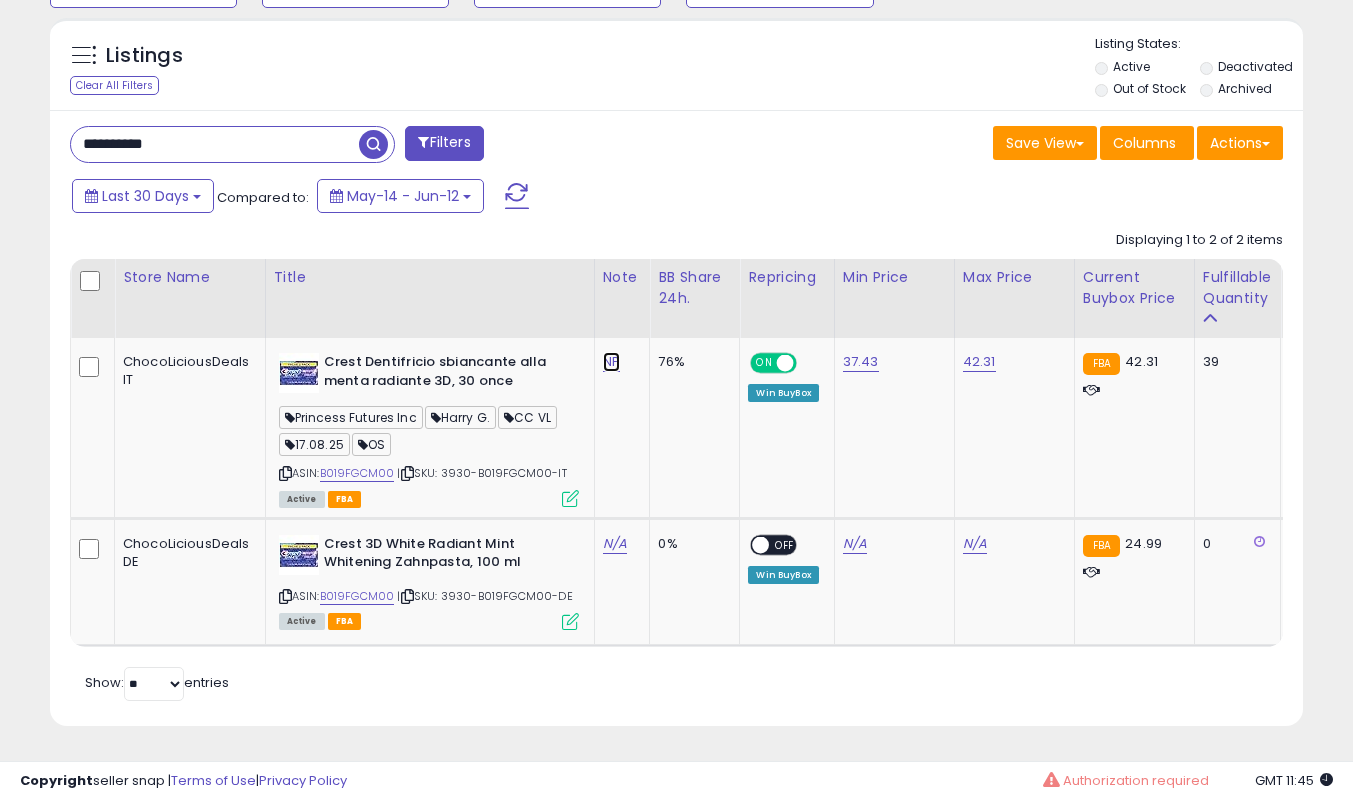 click on "NP" at bounding box center [611, 362] 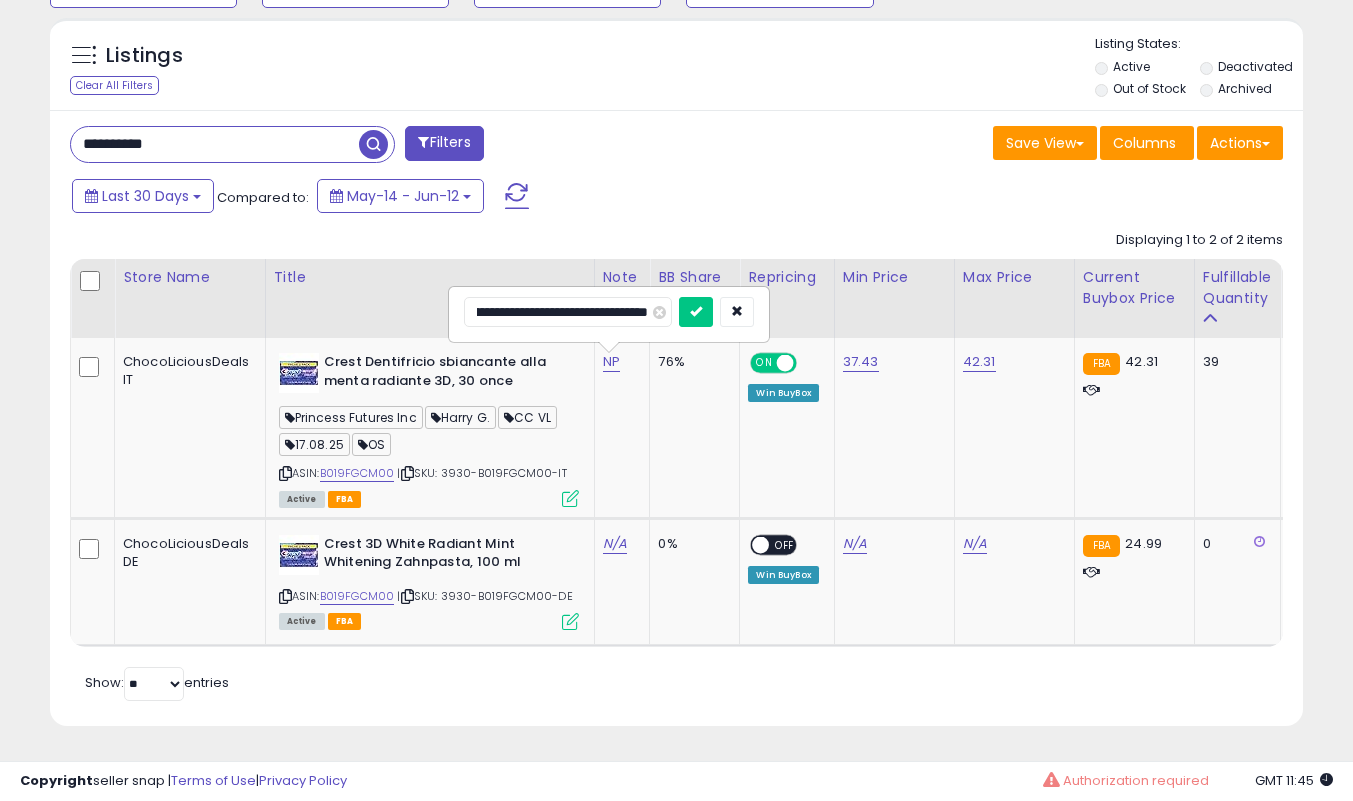 type on "**********" 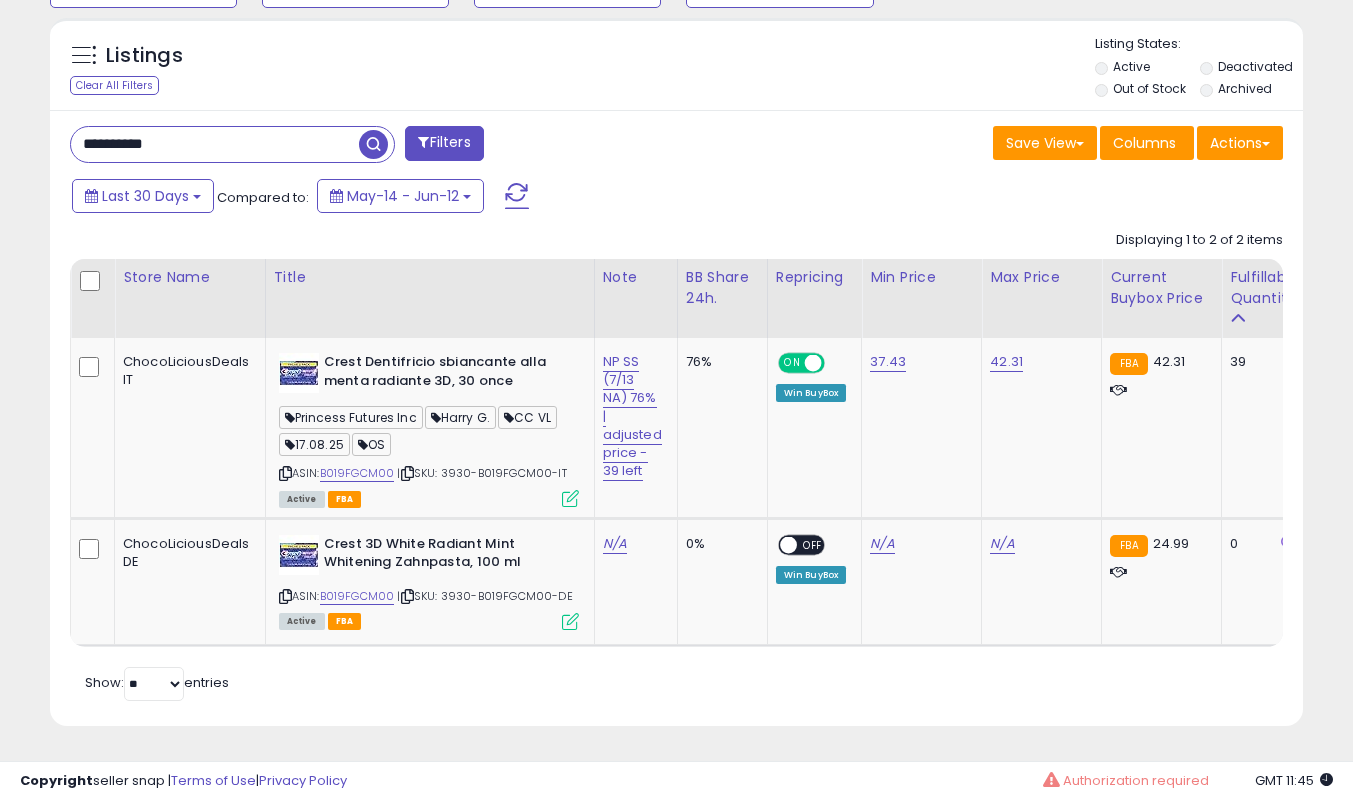 click at bounding box center [407, 473] 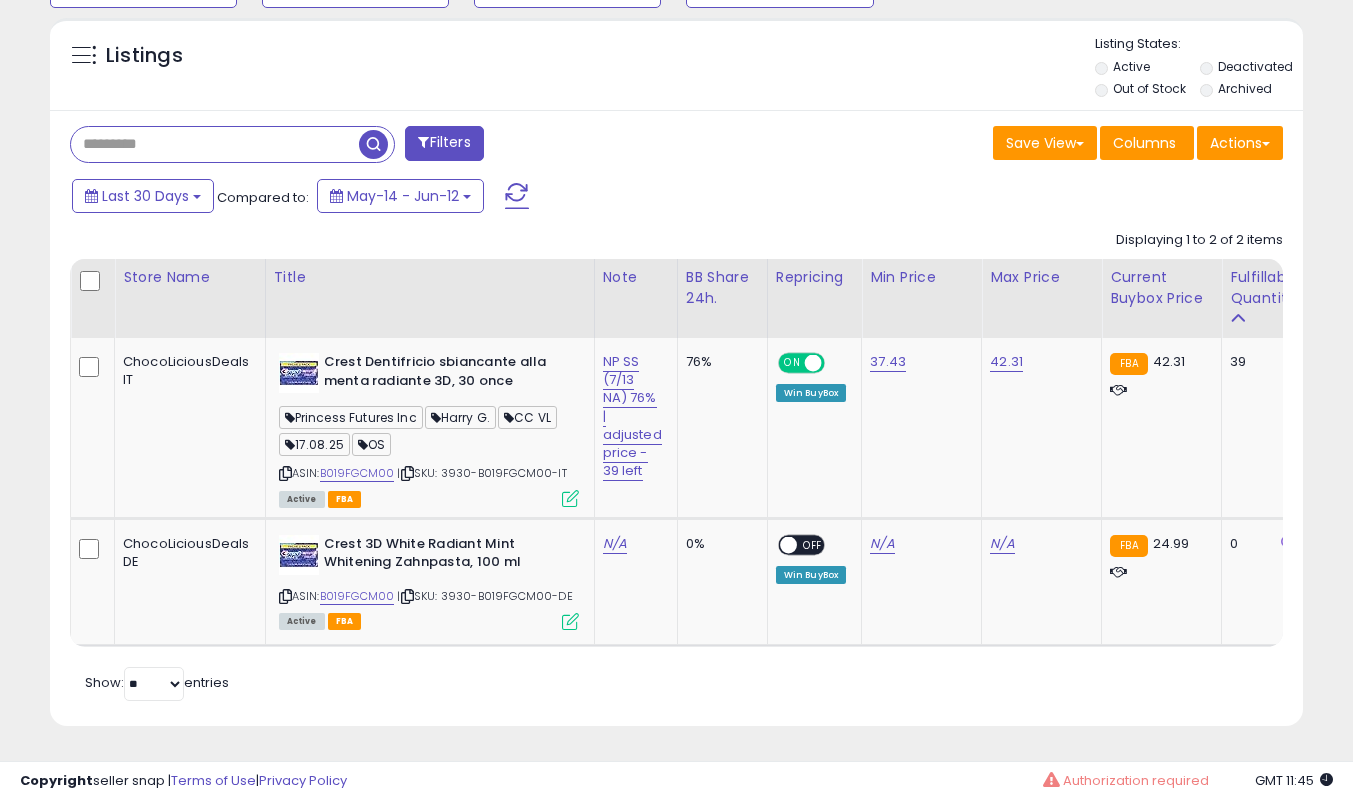 type 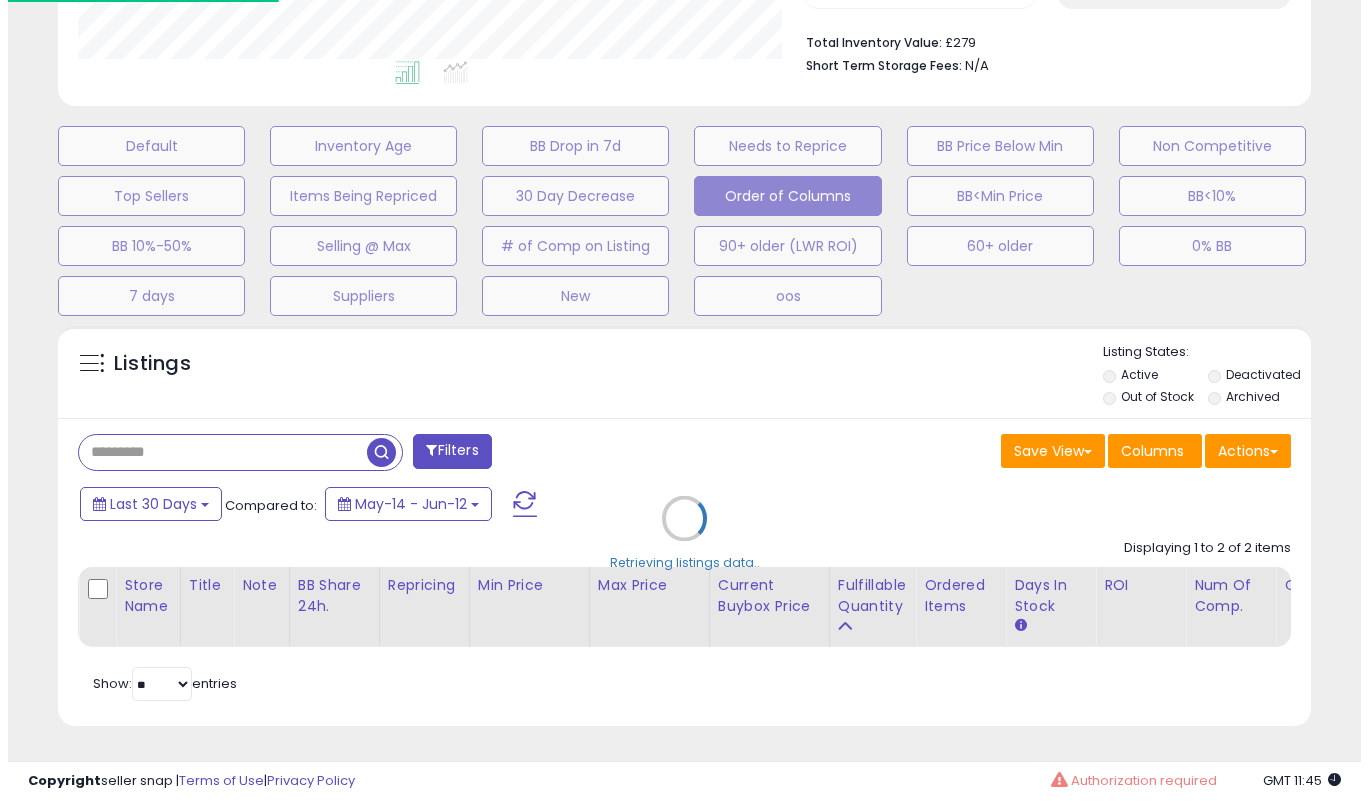 scroll, scrollTop: 519, scrollLeft: 0, axis: vertical 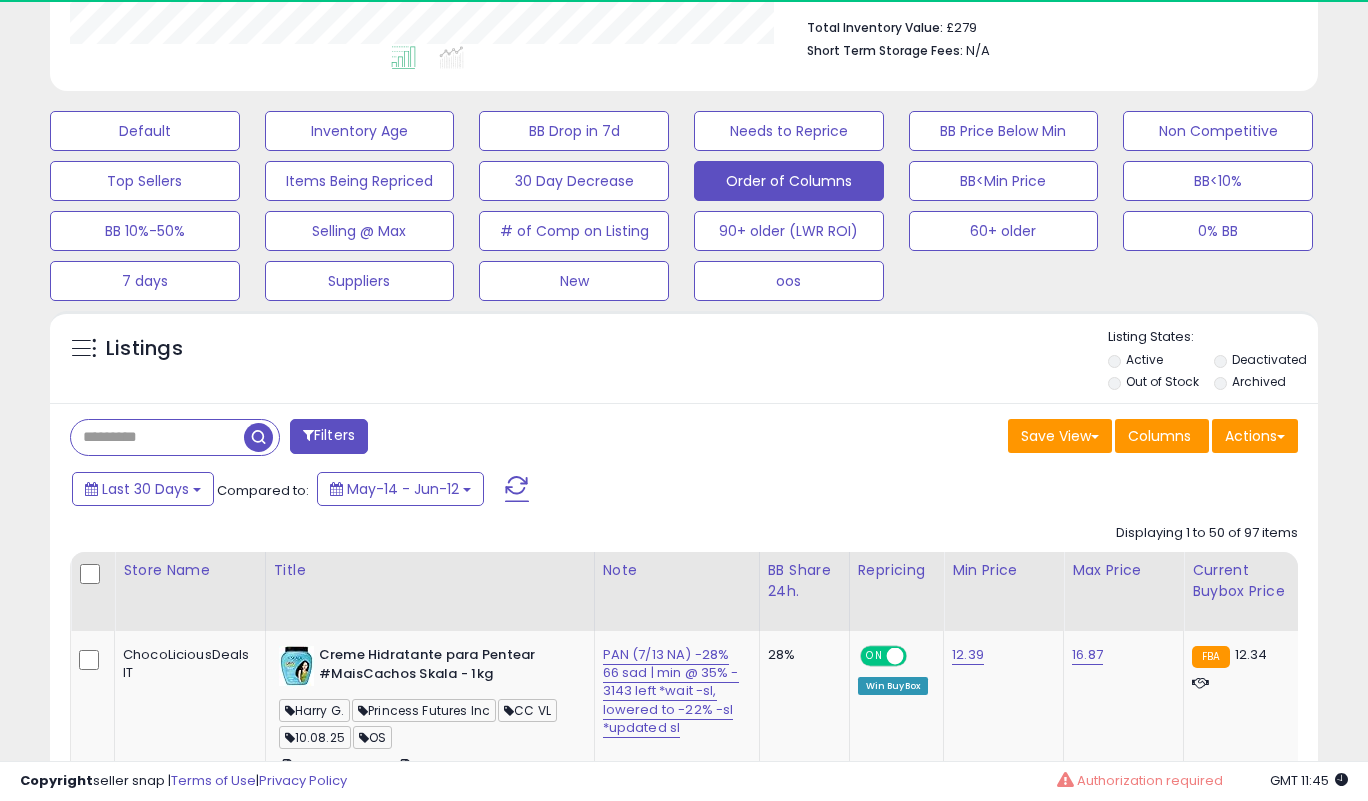 click on "Filters
Save View
Save As New View
Update Current View
Columns" at bounding box center (684, 5416) 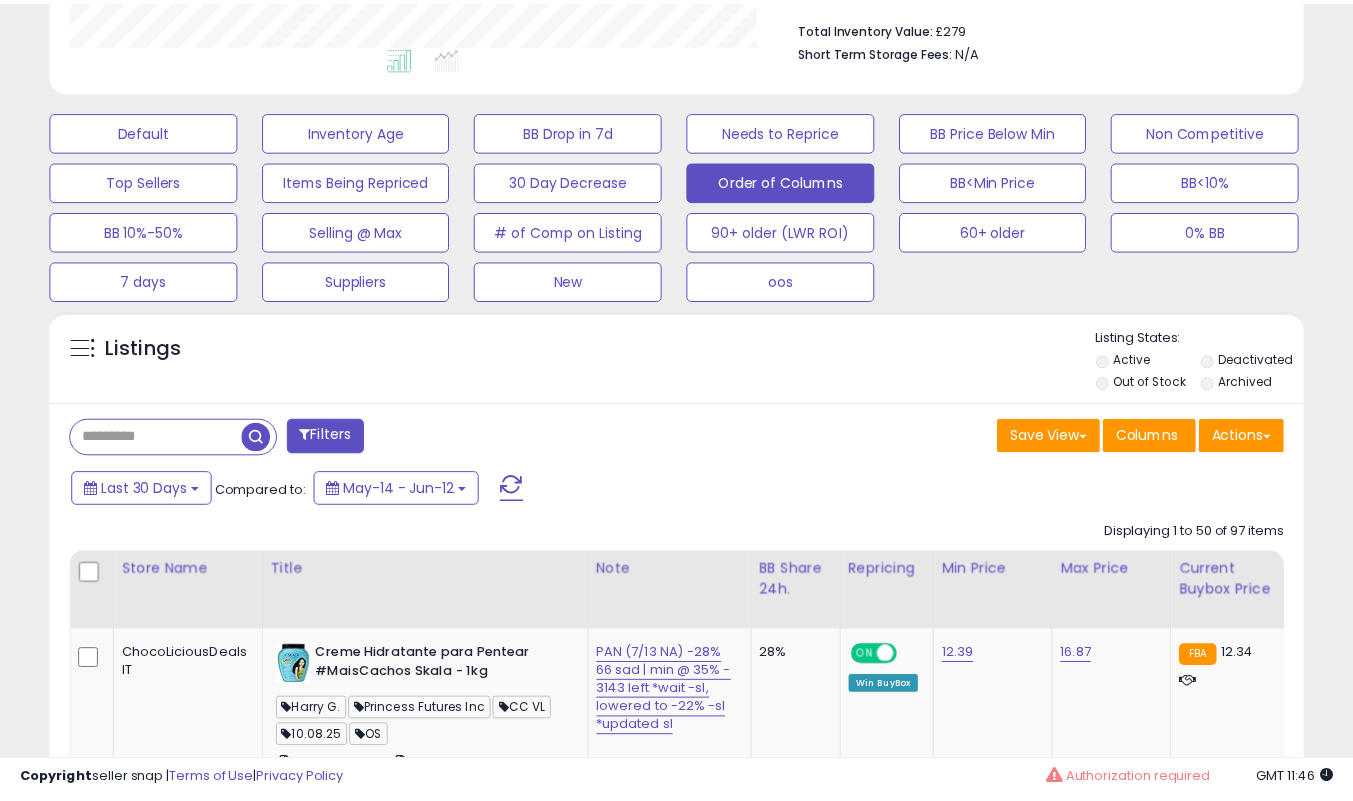 scroll, scrollTop: 410, scrollLeft: 725, axis: both 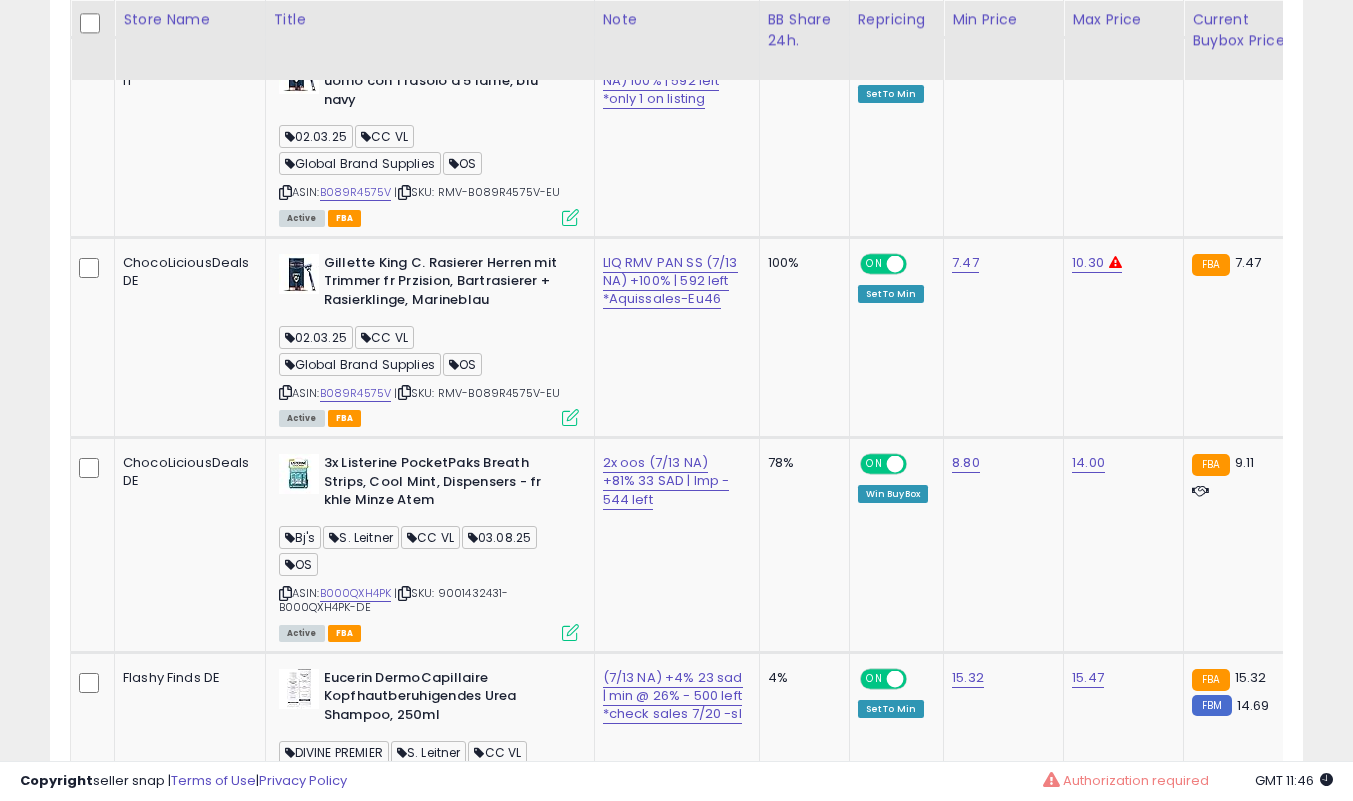 click on "**********" at bounding box center (676, 3646) 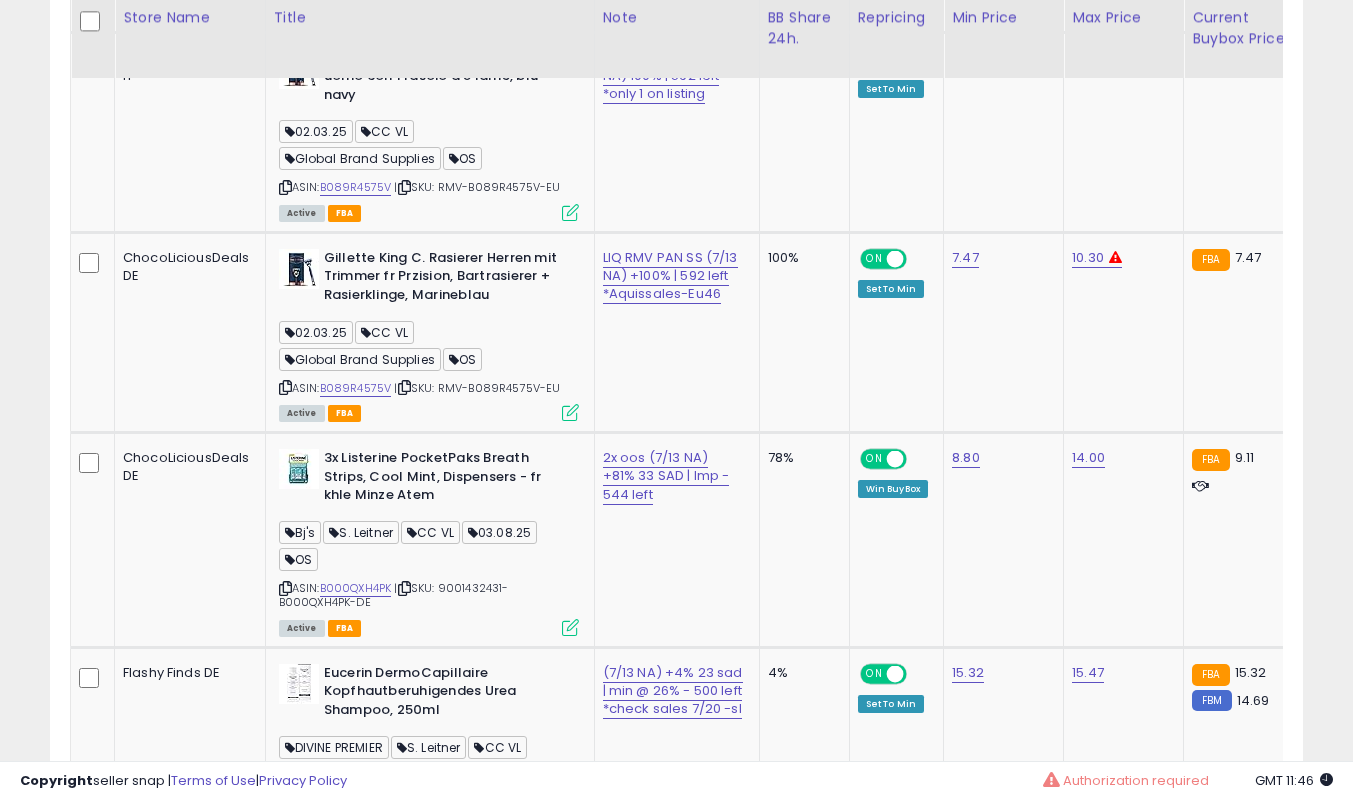 click on "**********" at bounding box center (676, 3641) 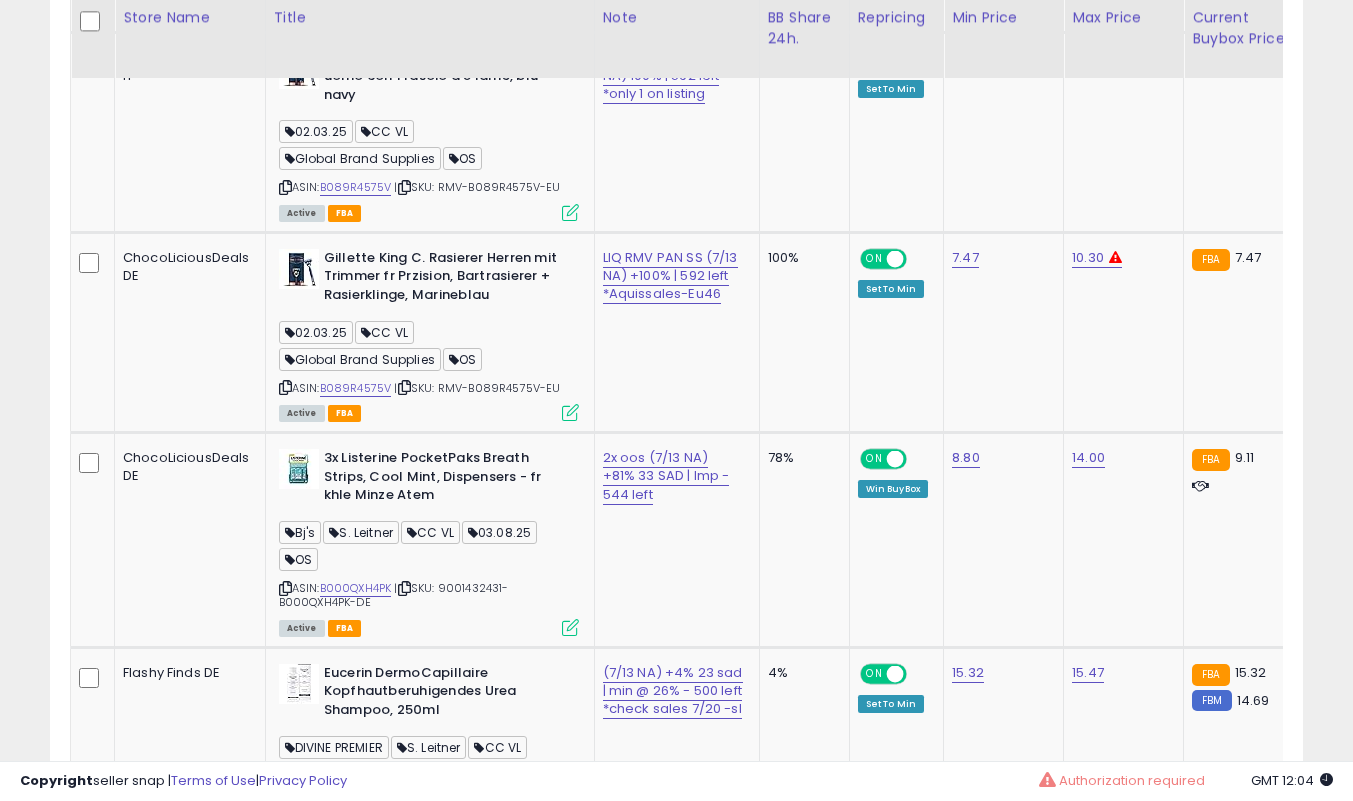 click on "**********" at bounding box center [676, 3641] 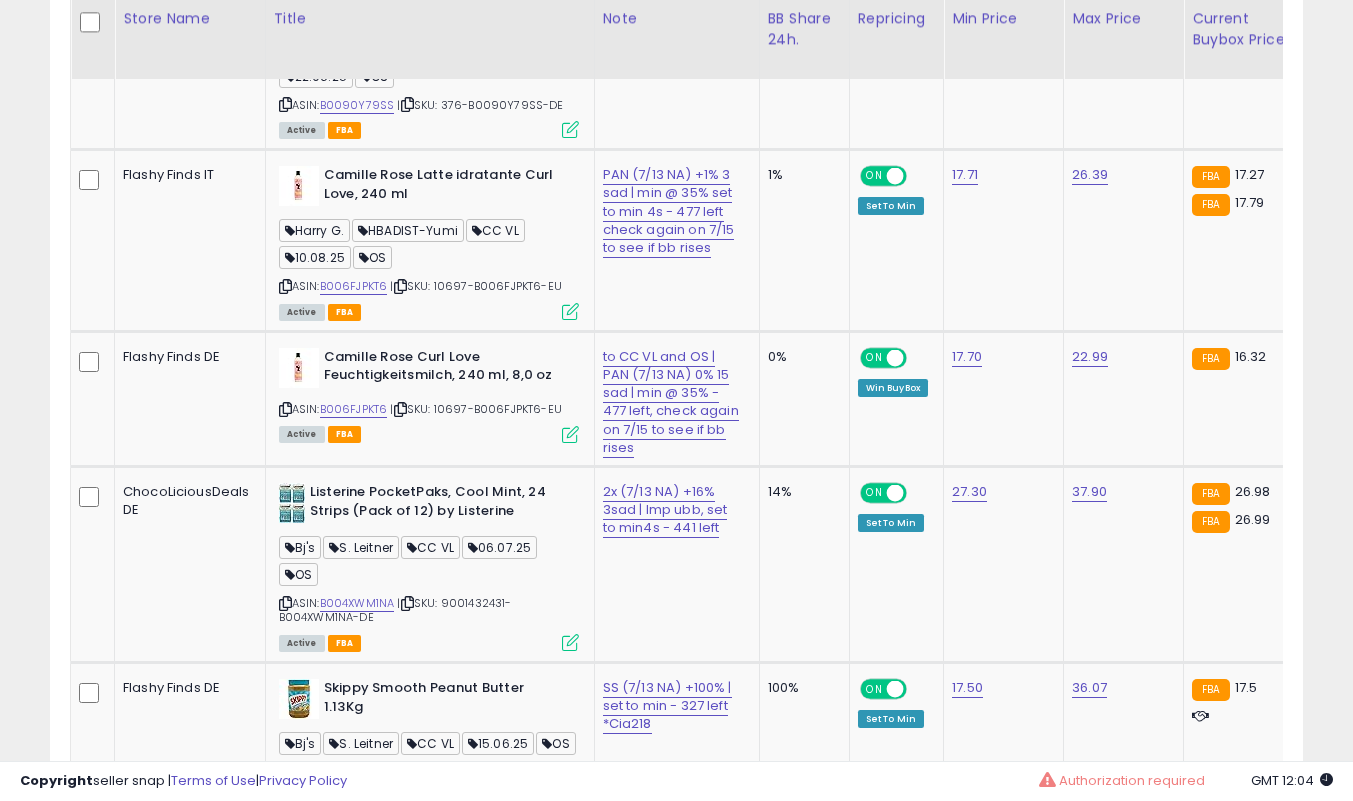 scroll, scrollTop: 2602, scrollLeft: 0, axis: vertical 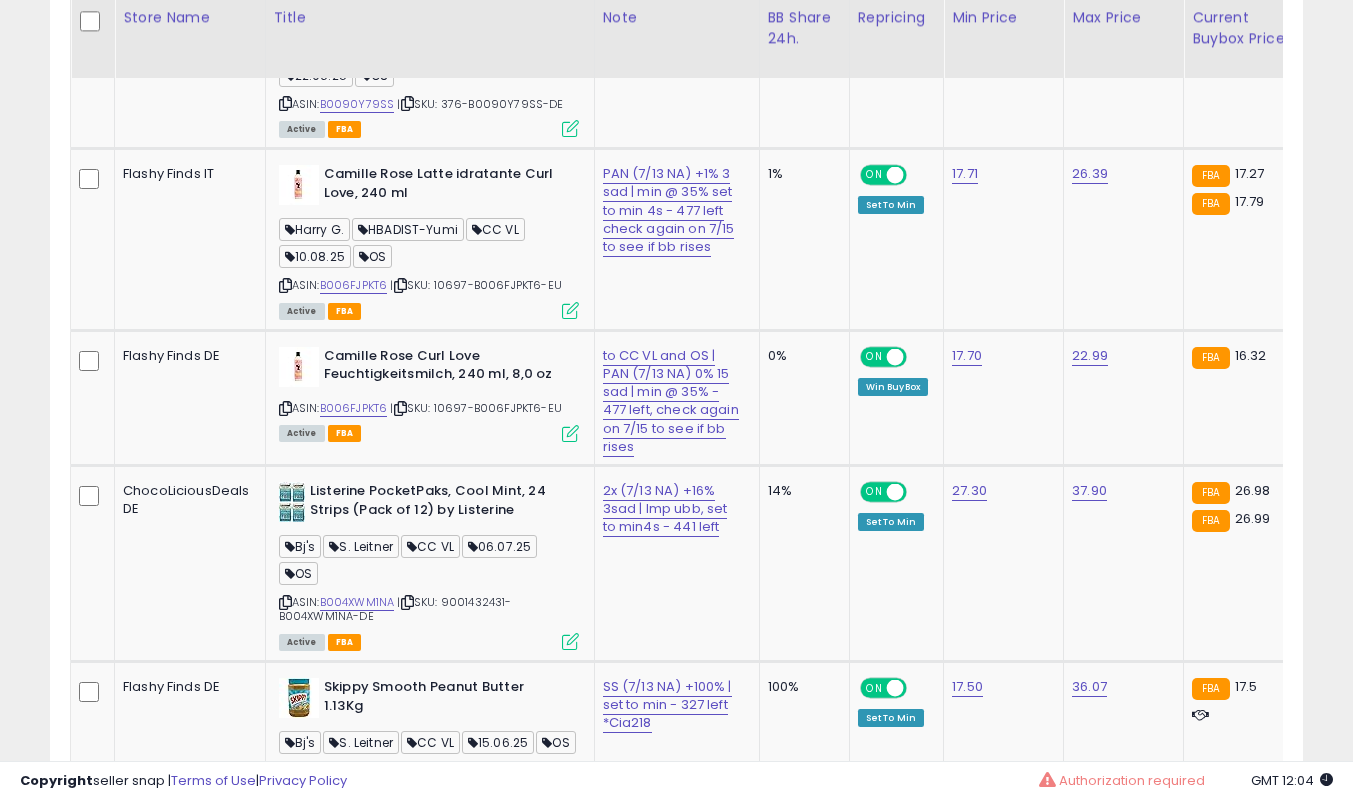 click on "**********" at bounding box center (676, 2942) 